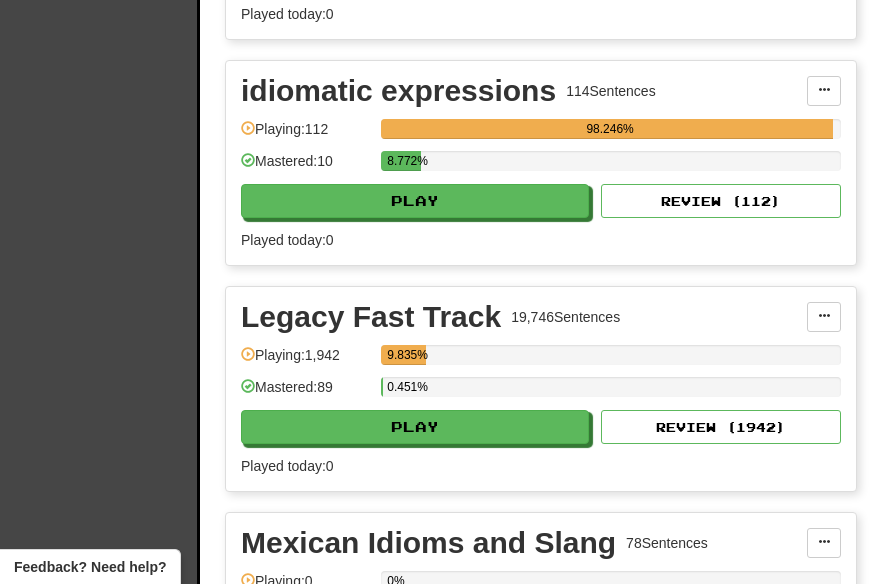 scroll, scrollTop: 1175, scrollLeft: 0, axis: vertical 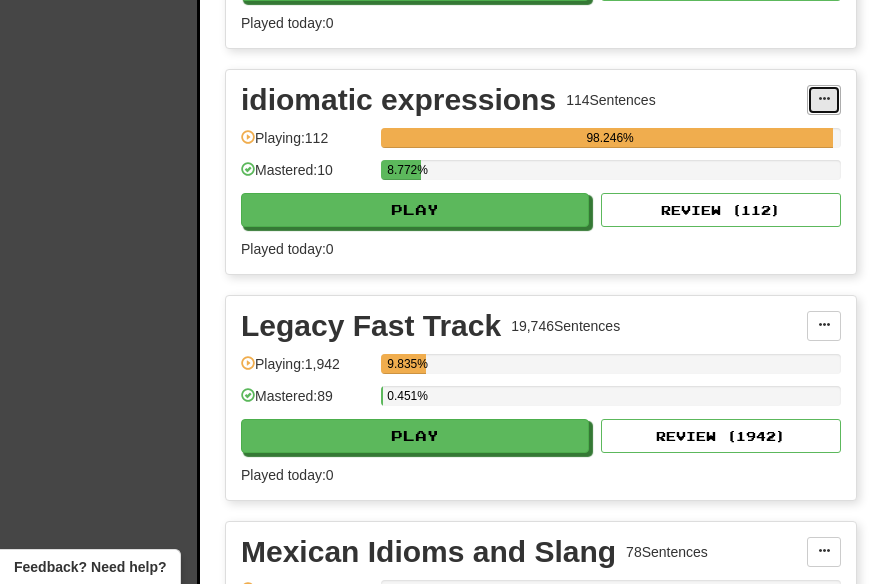 click at bounding box center (824, 99) 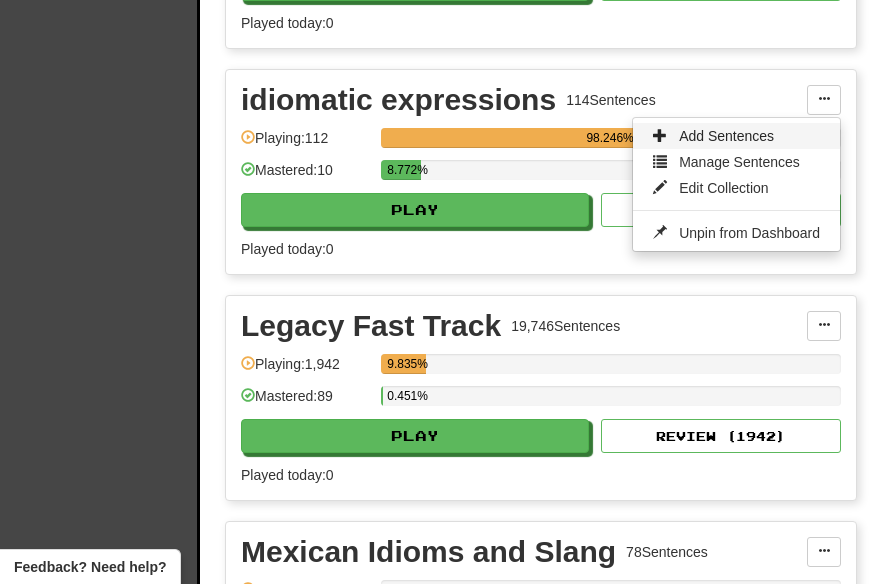 click on "Add Sentences" at bounding box center (726, 136) 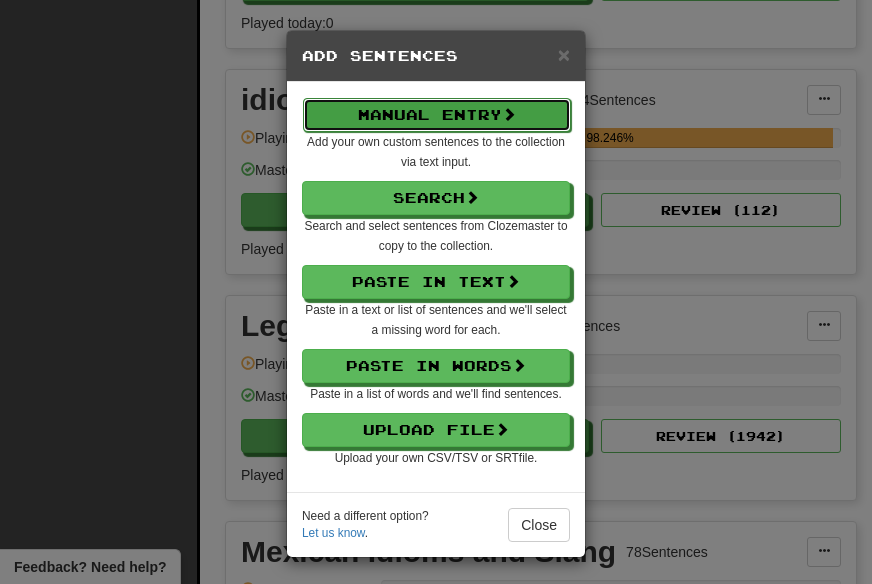 click on "Manual Entry" at bounding box center (437, 115) 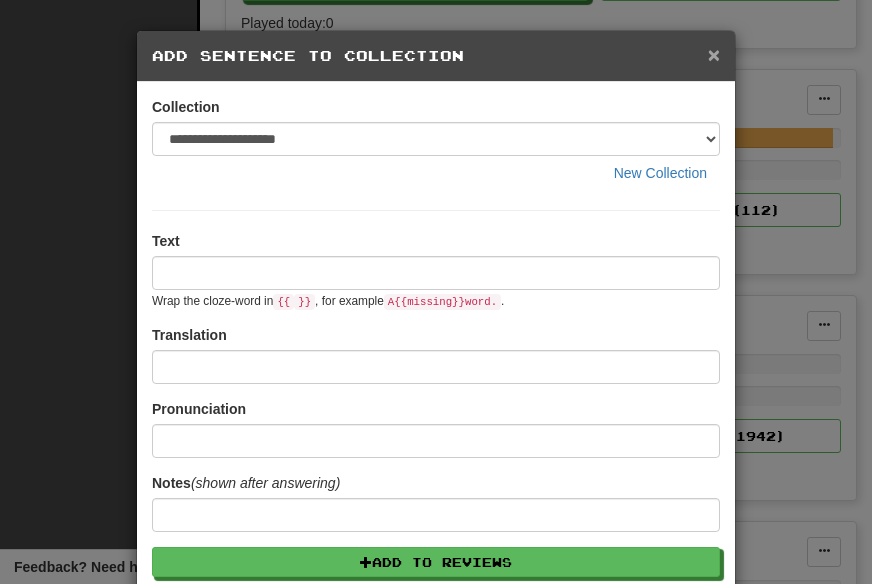 click on "×" at bounding box center [714, 54] 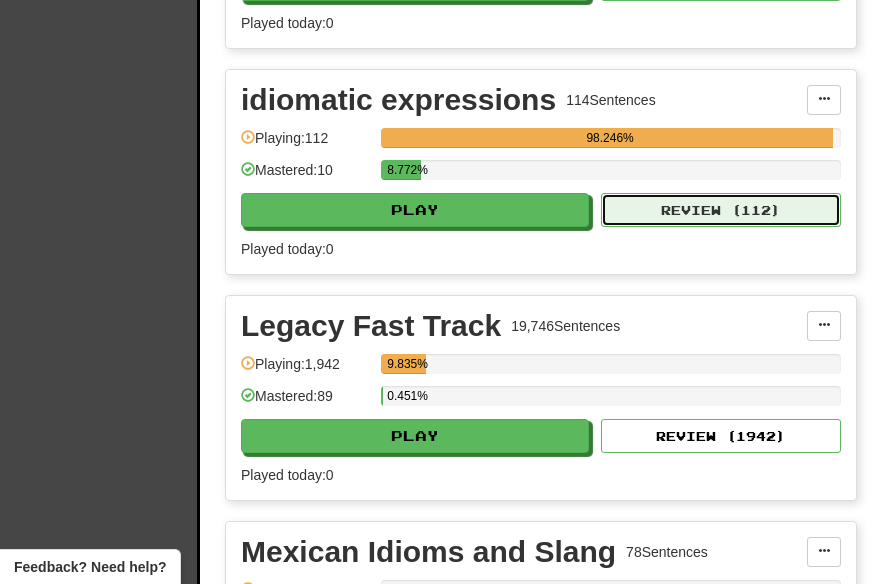 click on "Review ( 112 )" at bounding box center (721, 210) 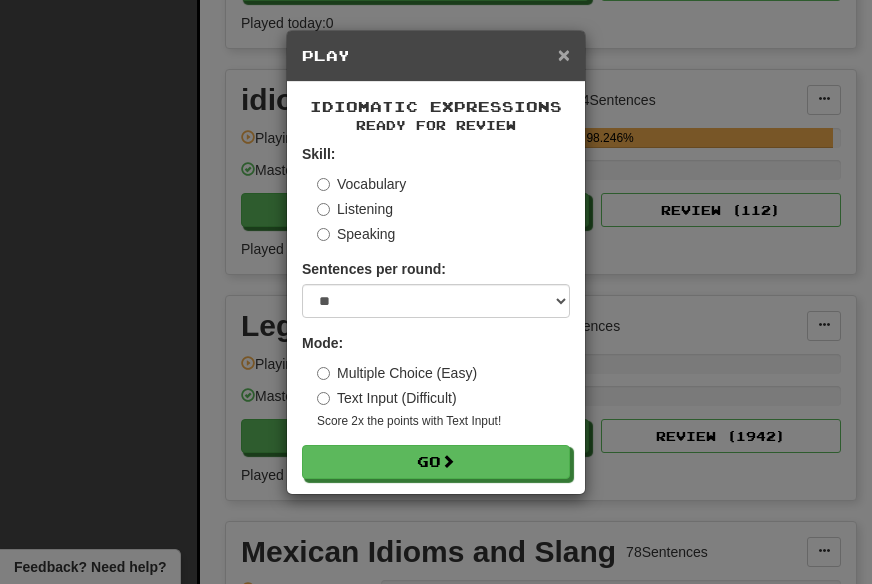 click on "×" at bounding box center (564, 54) 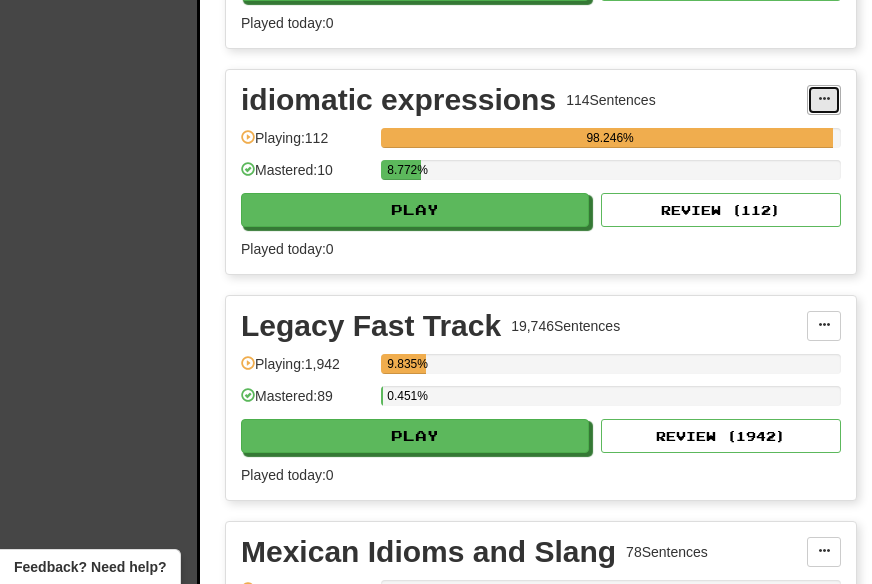 click at bounding box center [824, 99] 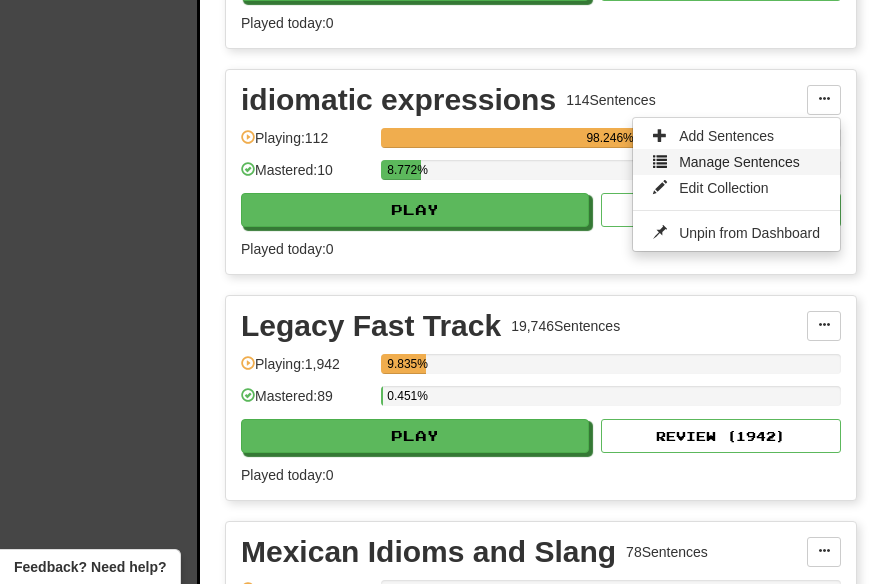 click on "Manage Sentences" at bounding box center (739, 162) 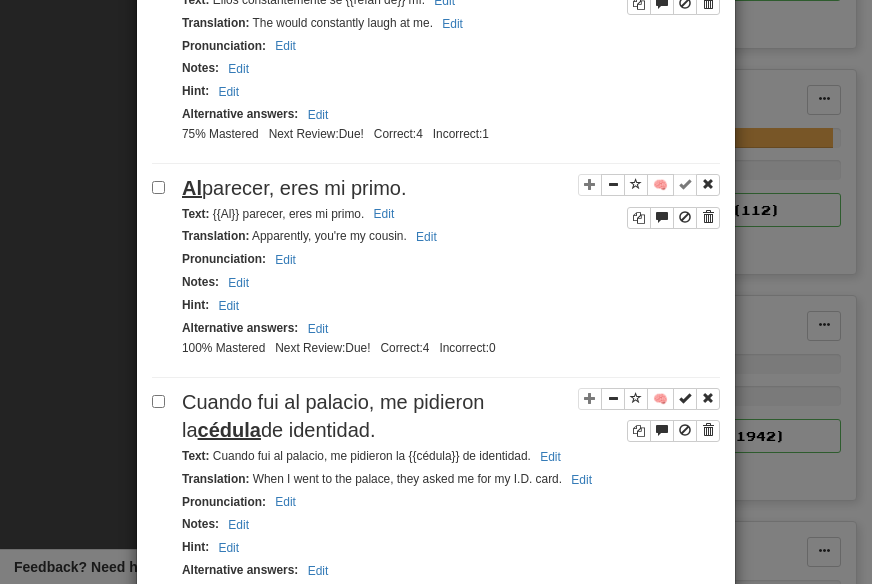 scroll, scrollTop: 0, scrollLeft: 0, axis: both 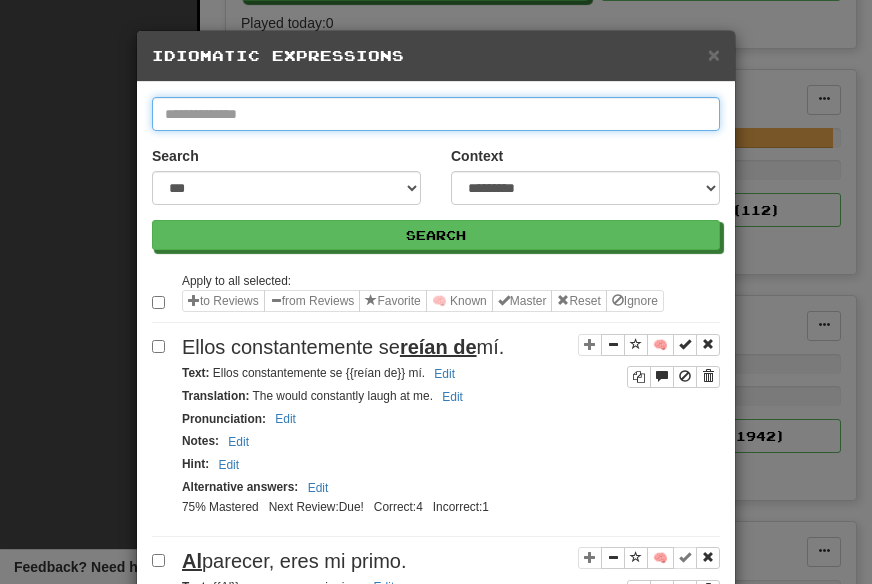 click at bounding box center (436, 114) 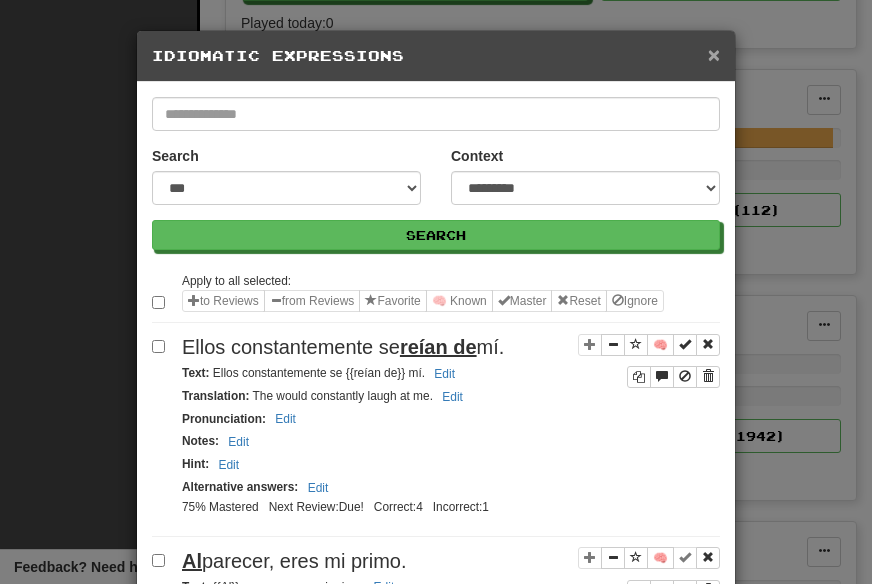 click on "×" at bounding box center [714, 54] 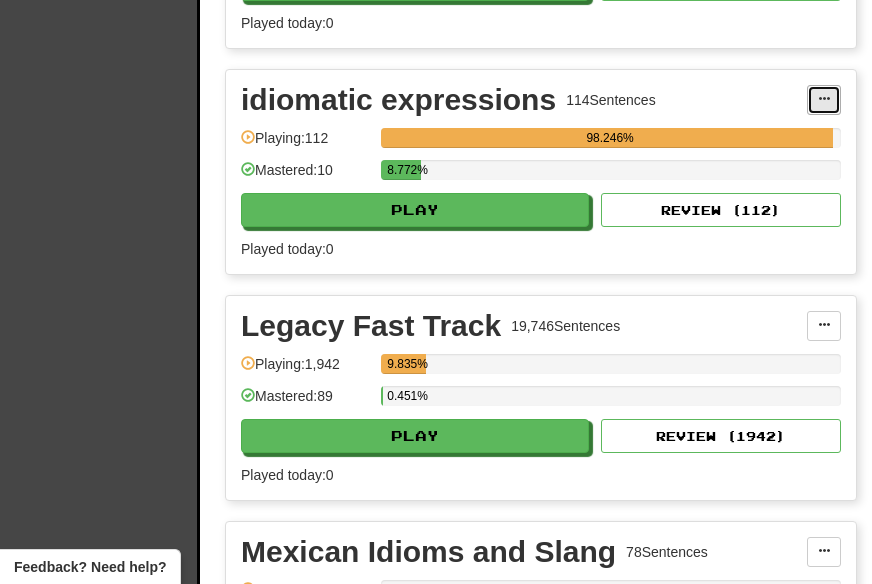 click at bounding box center [824, 99] 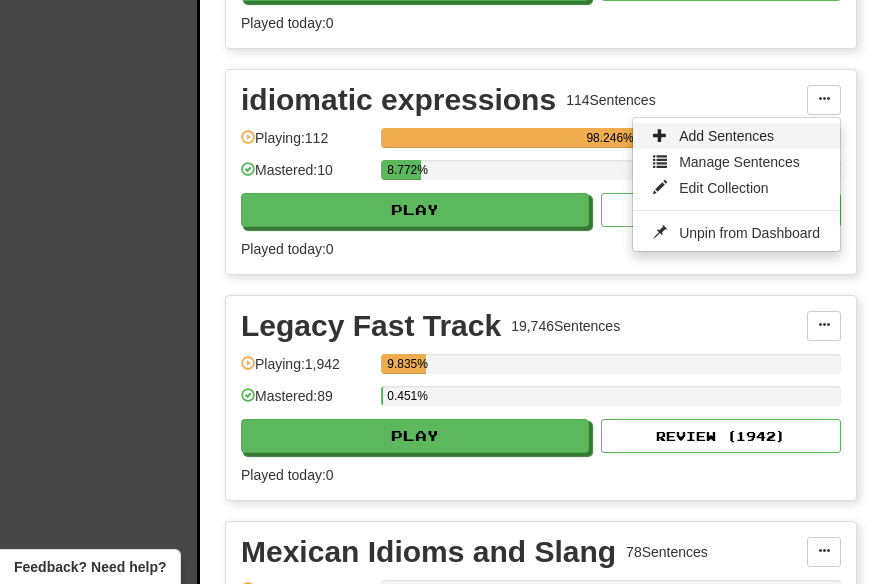 click on "Add Sentences" at bounding box center [726, 136] 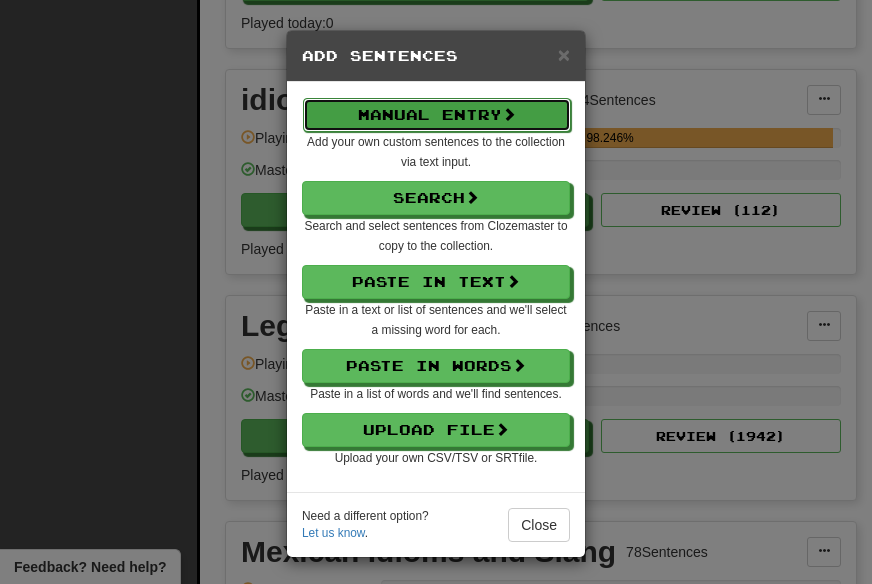 click on "Manual Entry" at bounding box center (437, 115) 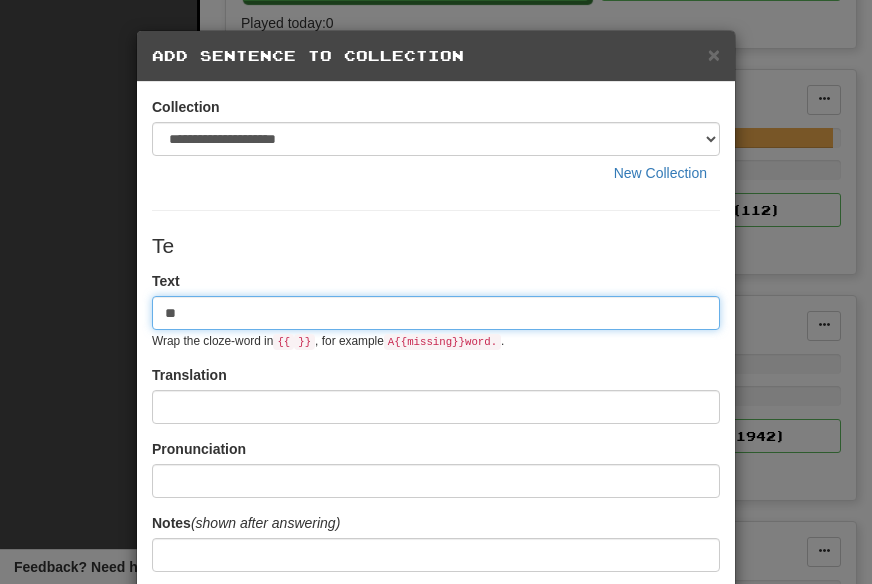 type on "*" 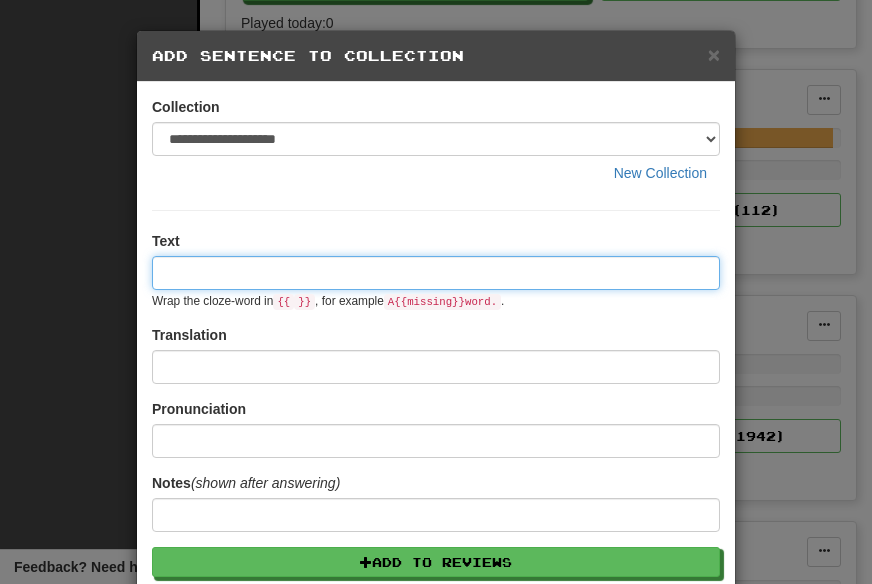 type on "*" 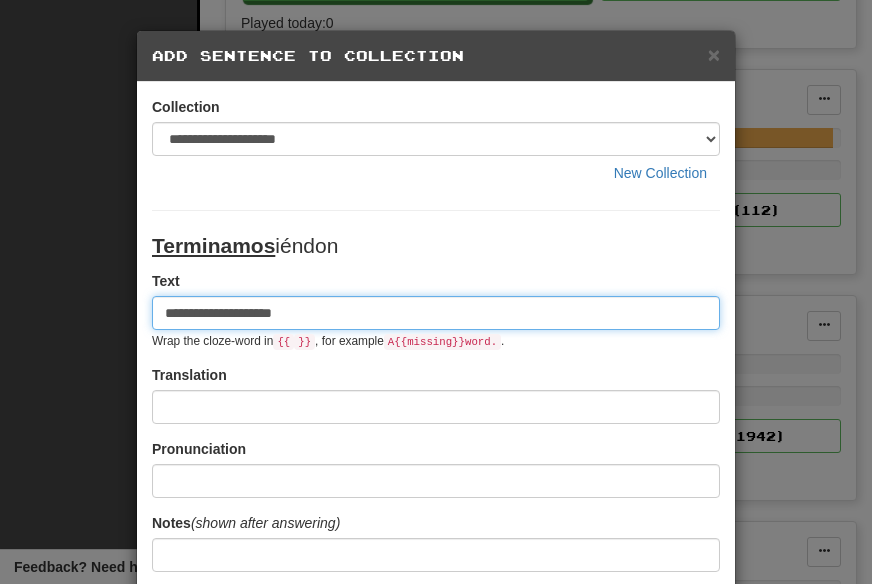 click on "**********" at bounding box center (436, 313) 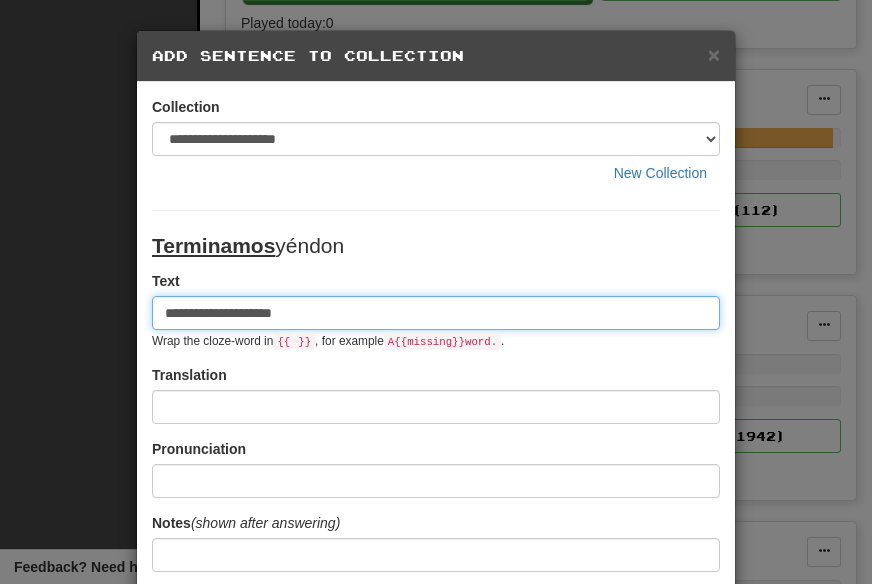 click on "**********" at bounding box center [436, 313] 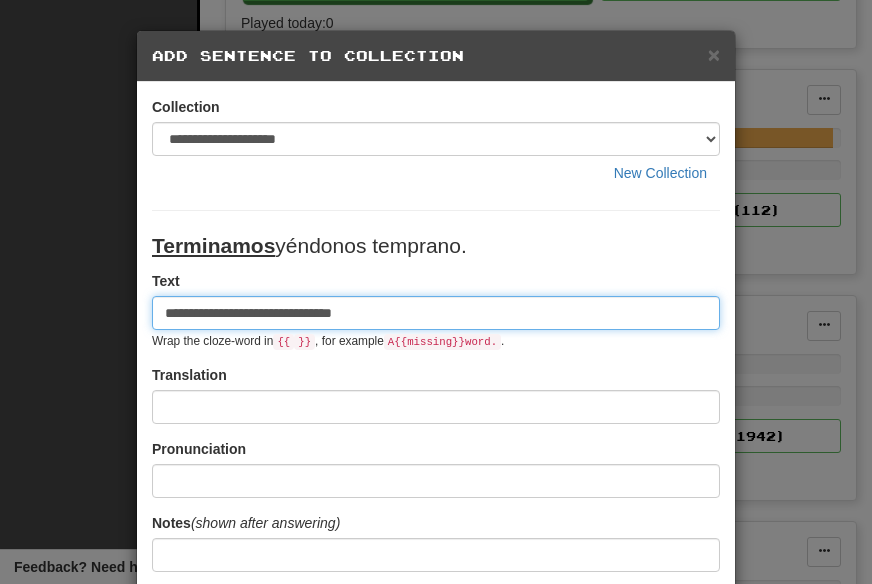 type on "**********" 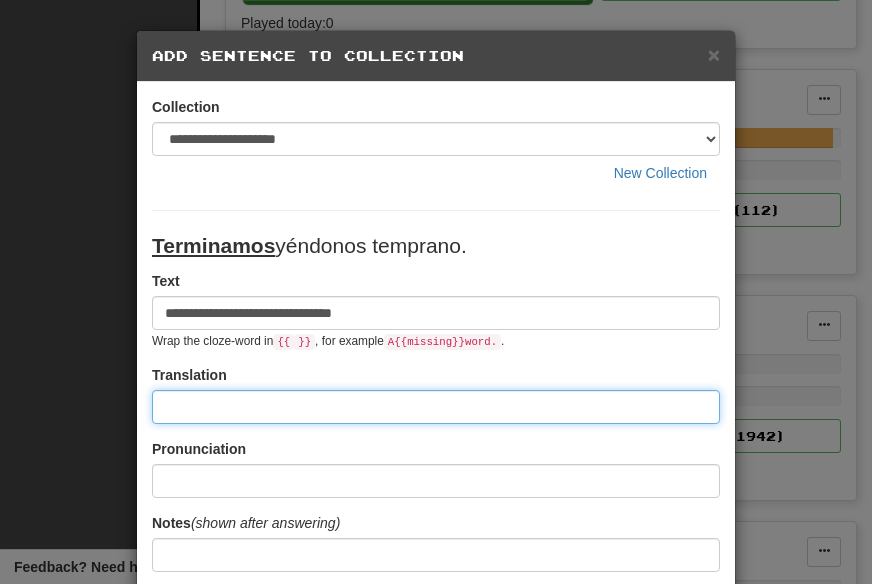 click at bounding box center (436, 407) 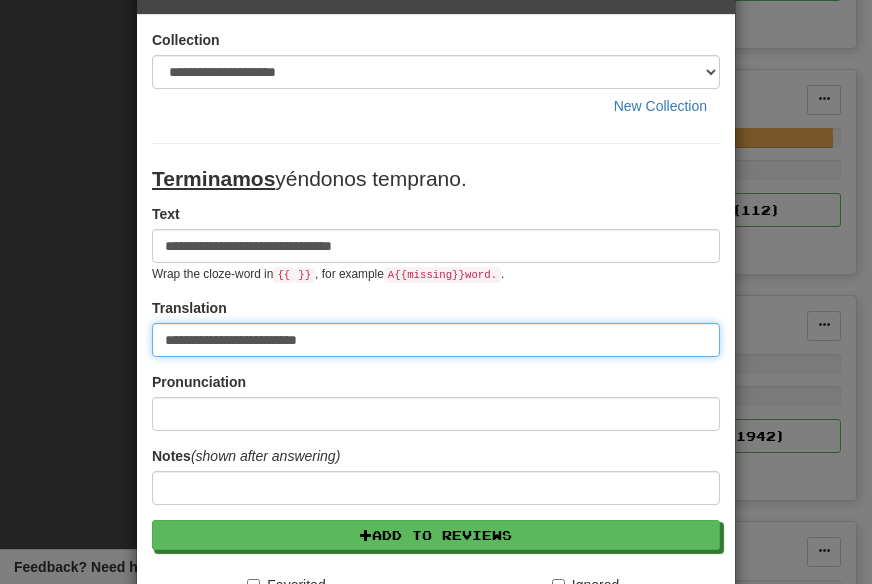 scroll, scrollTop: 73, scrollLeft: 0, axis: vertical 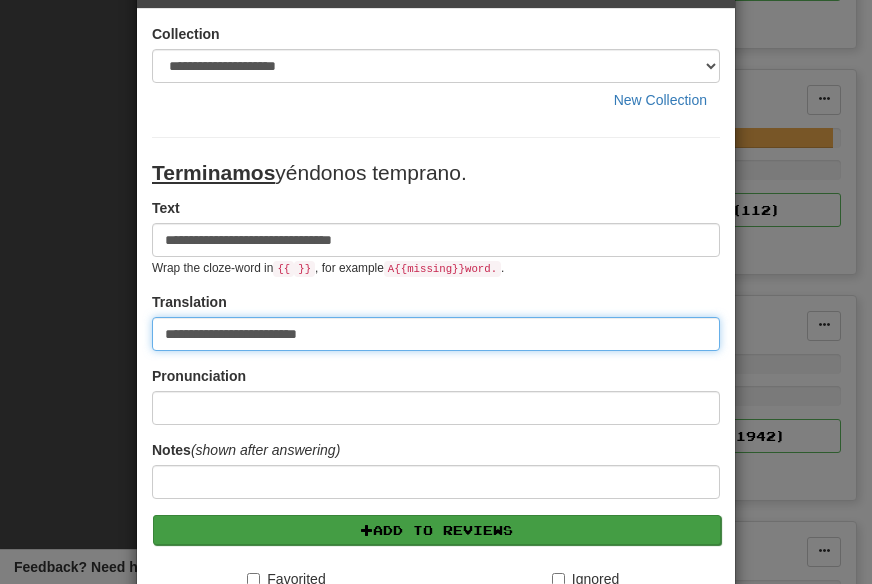 type on "**********" 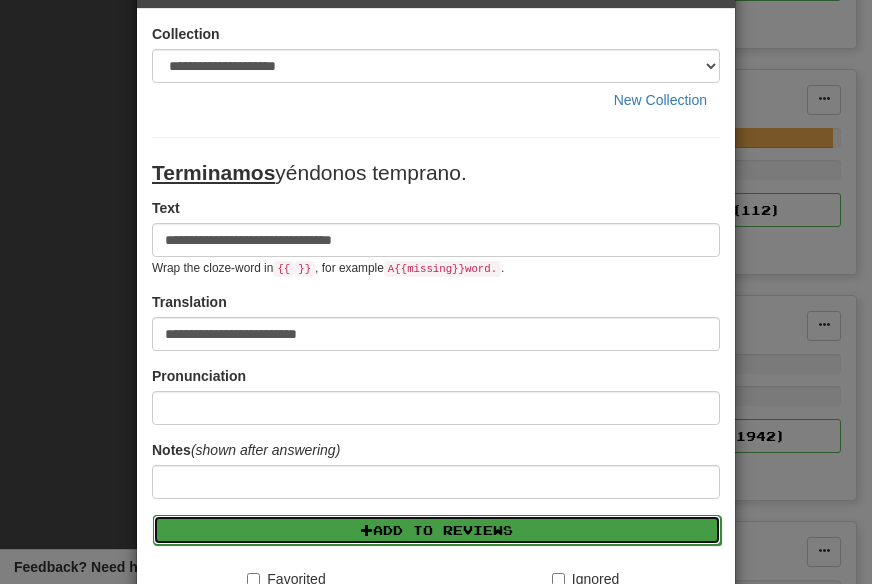 click on "Add to Reviews" at bounding box center [437, 530] 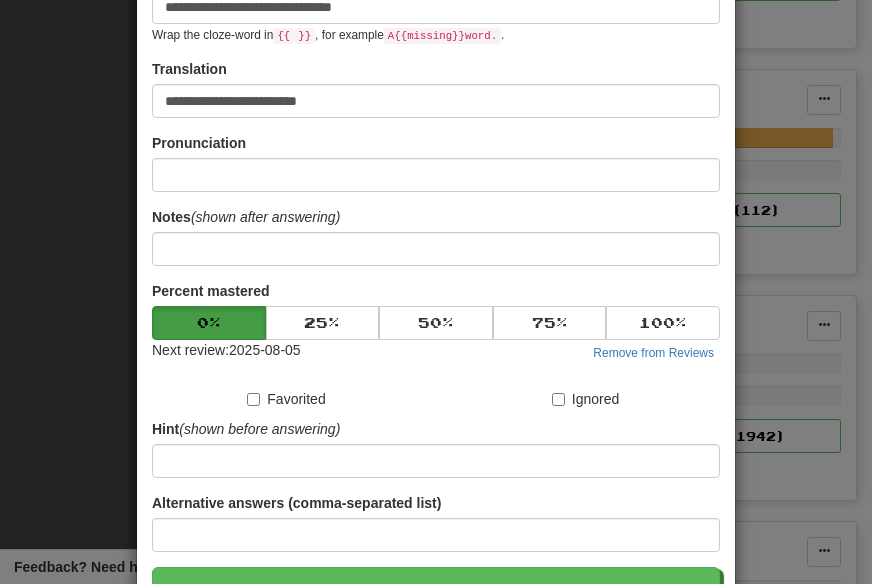 scroll, scrollTop: 347, scrollLeft: 0, axis: vertical 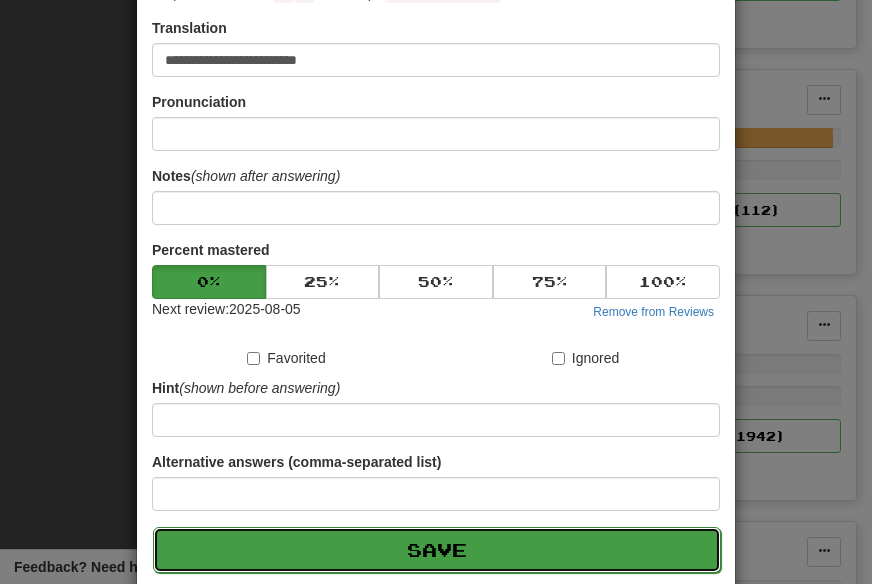 click on "Save" at bounding box center [437, 550] 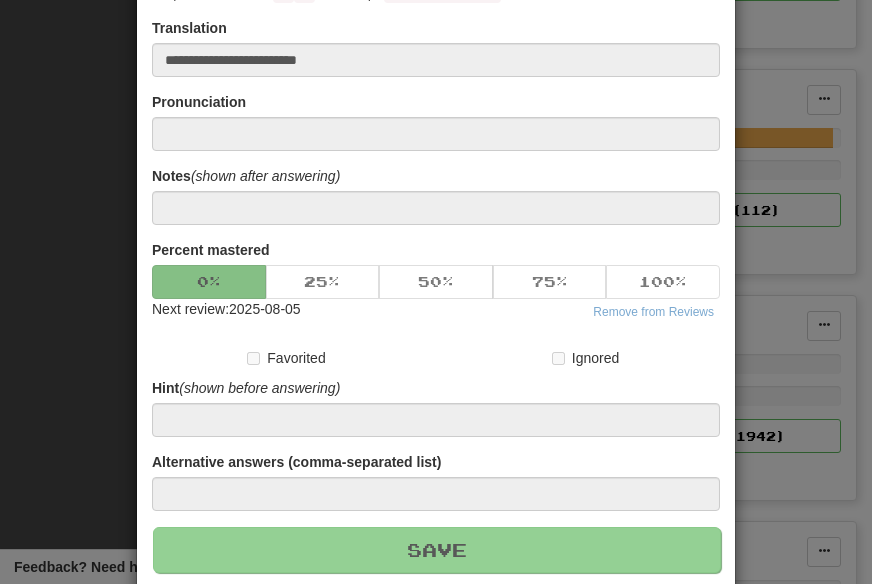 type 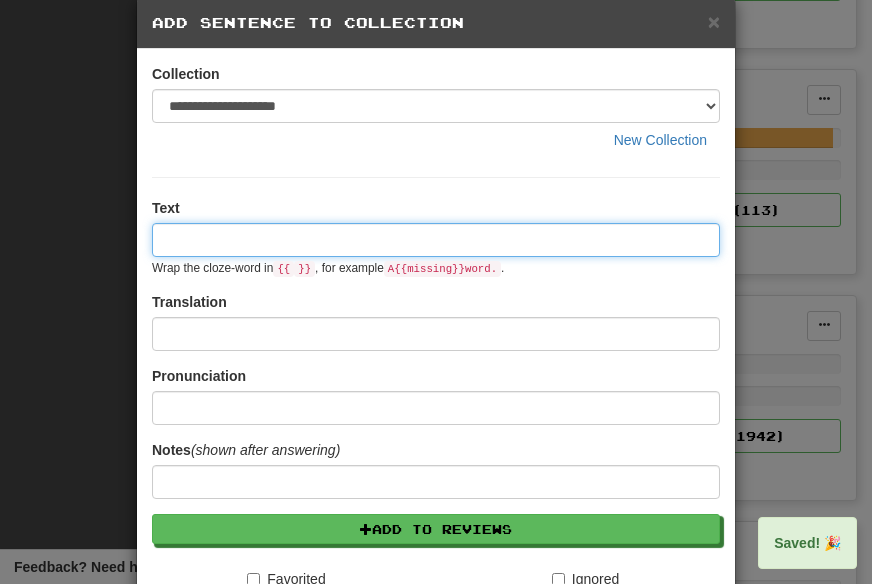 scroll, scrollTop: 0, scrollLeft: 0, axis: both 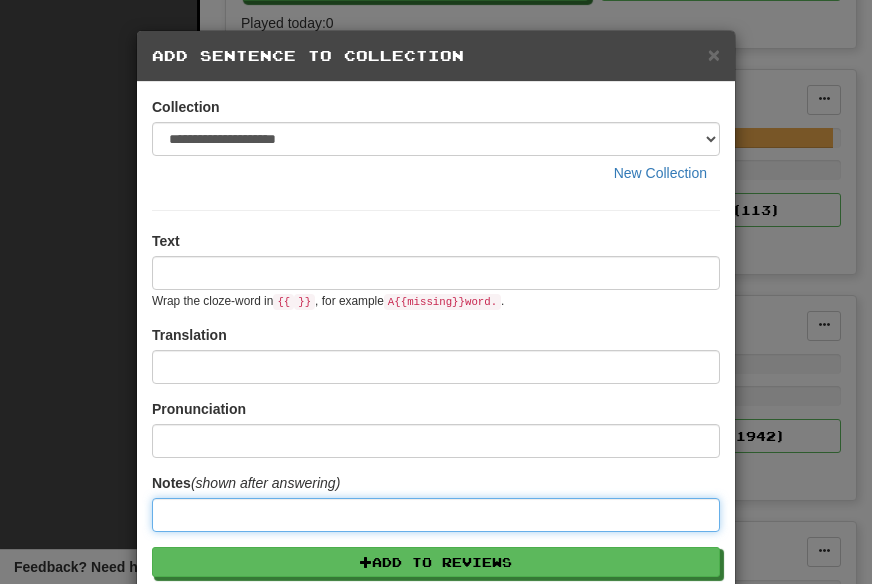 click at bounding box center (436, 515) 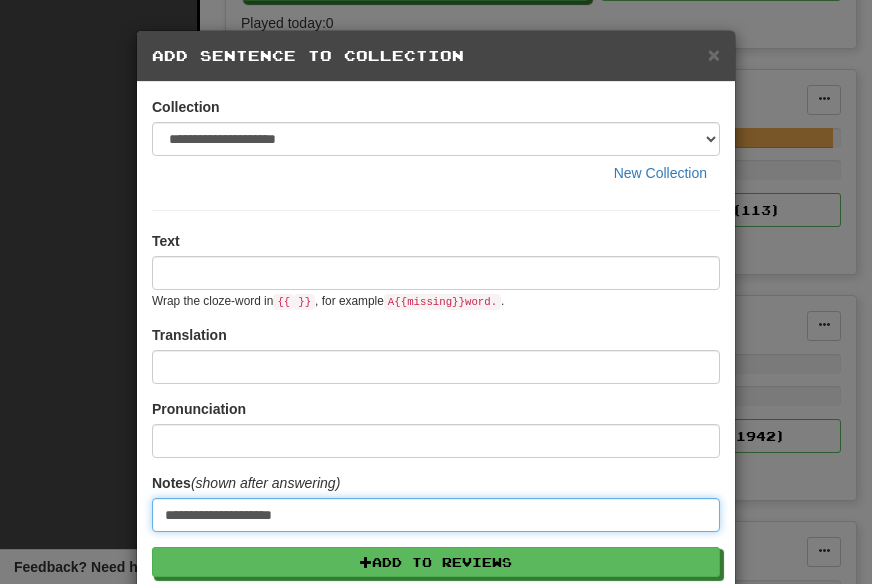 type on "**********" 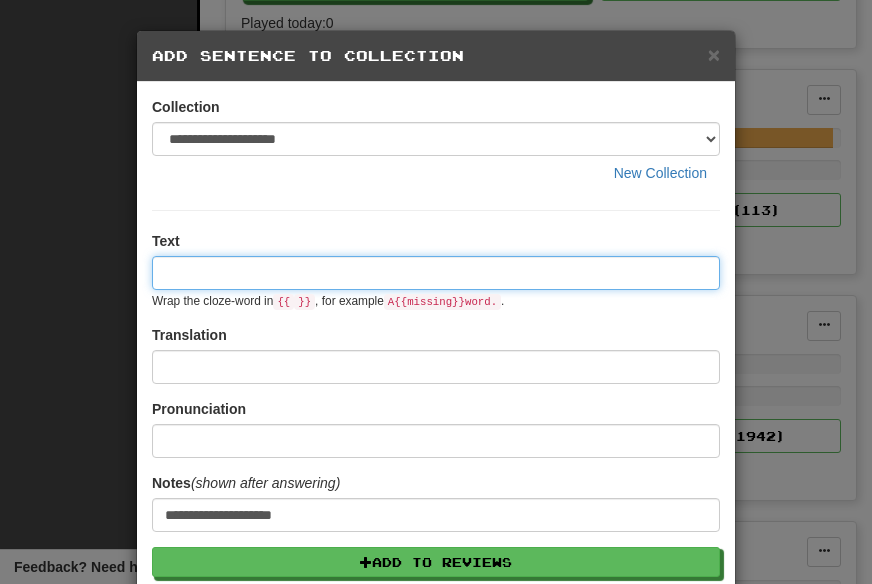 click at bounding box center (436, 273) 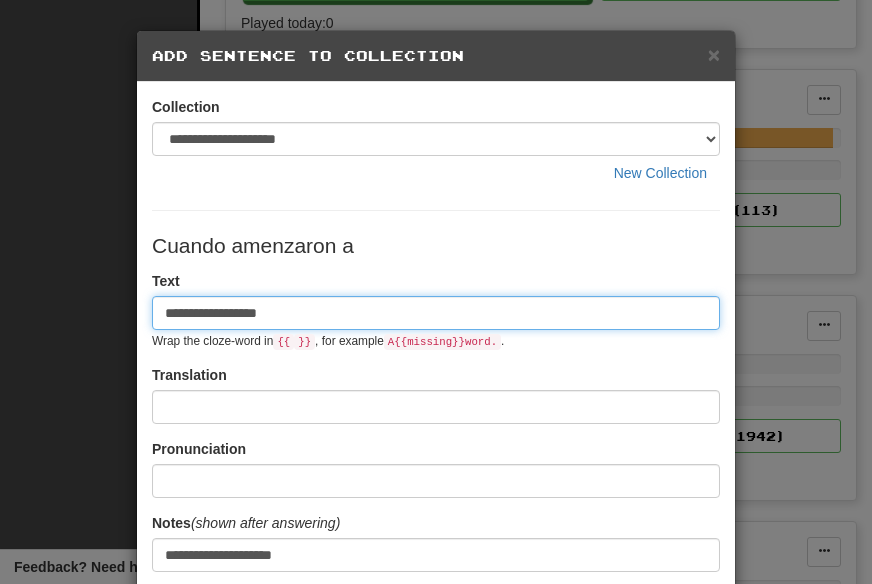 click on "**********" at bounding box center [436, 313] 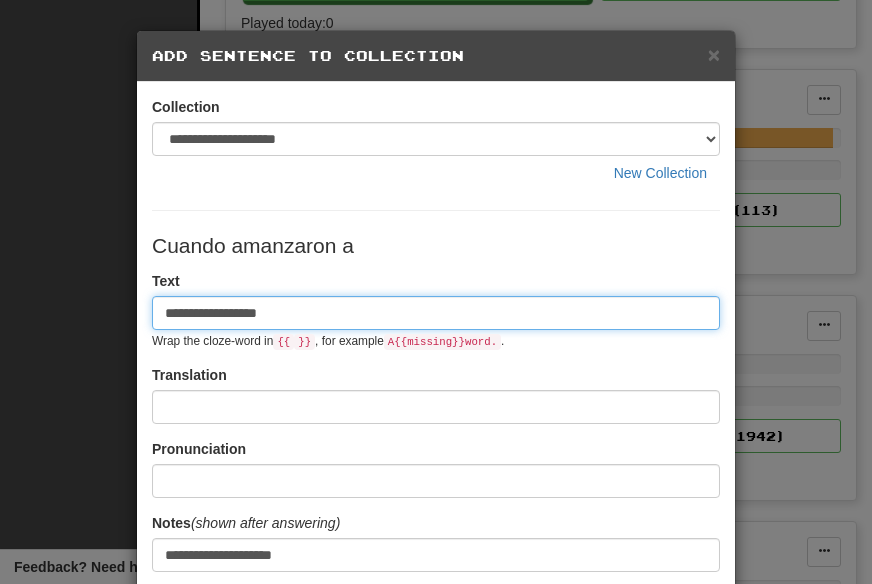 click on "**********" at bounding box center (436, 313) 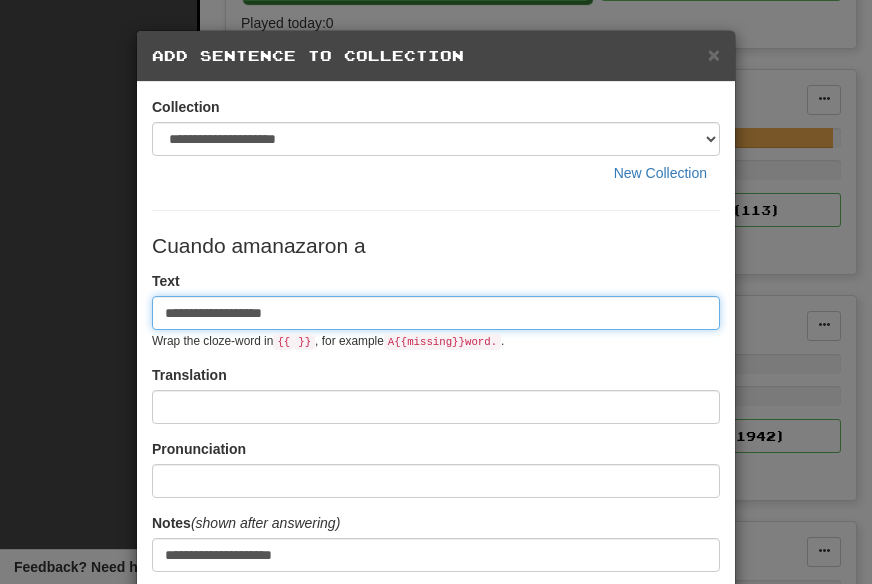 click on "**********" at bounding box center [436, 313] 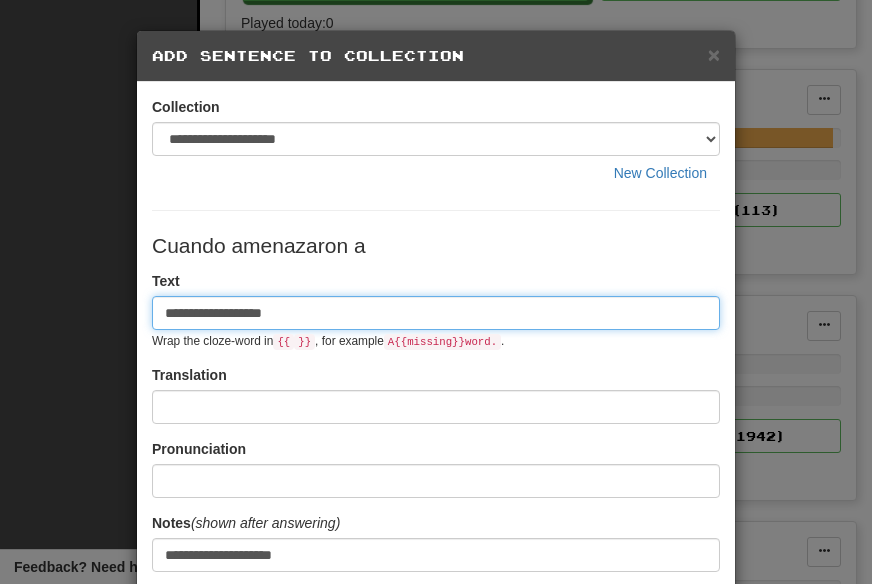 click on "**********" at bounding box center (436, 313) 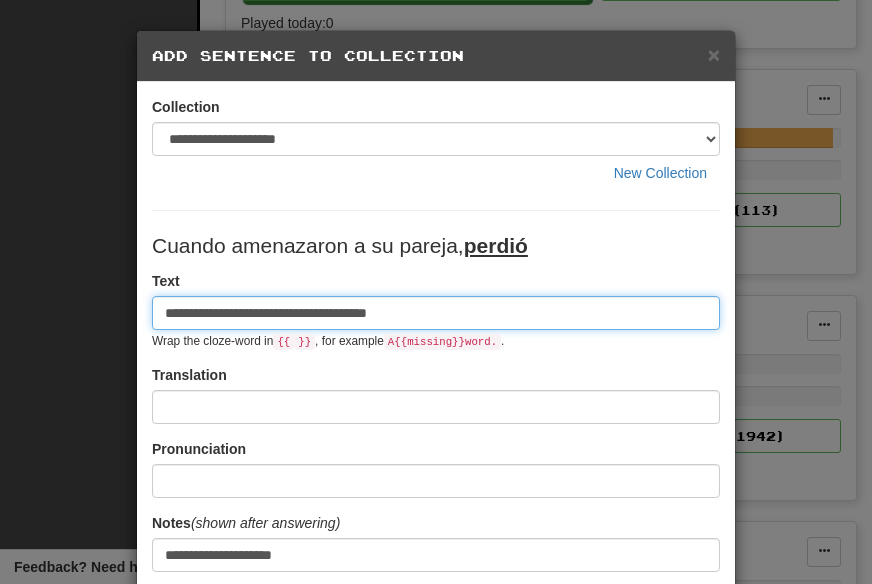 click on "**********" at bounding box center (436, 313) 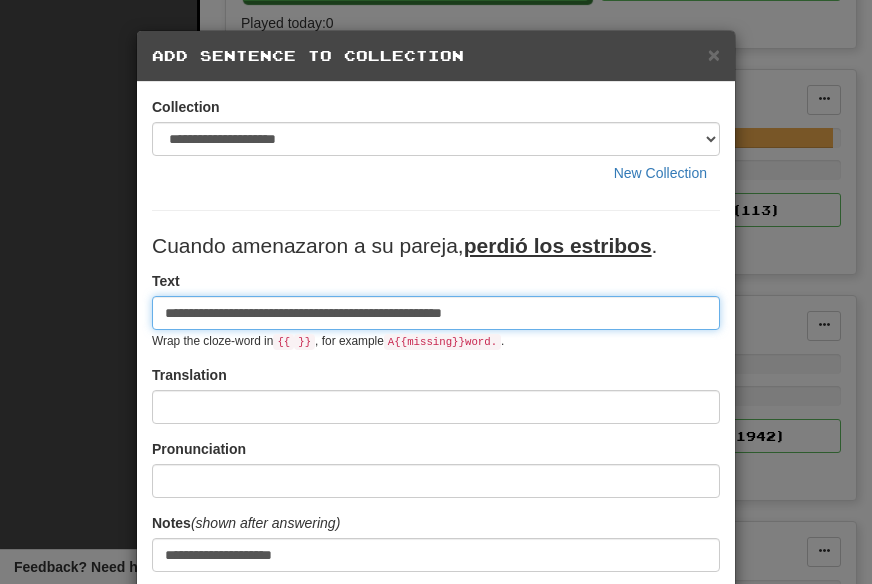 click on "**********" at bounding box center (436, 313) 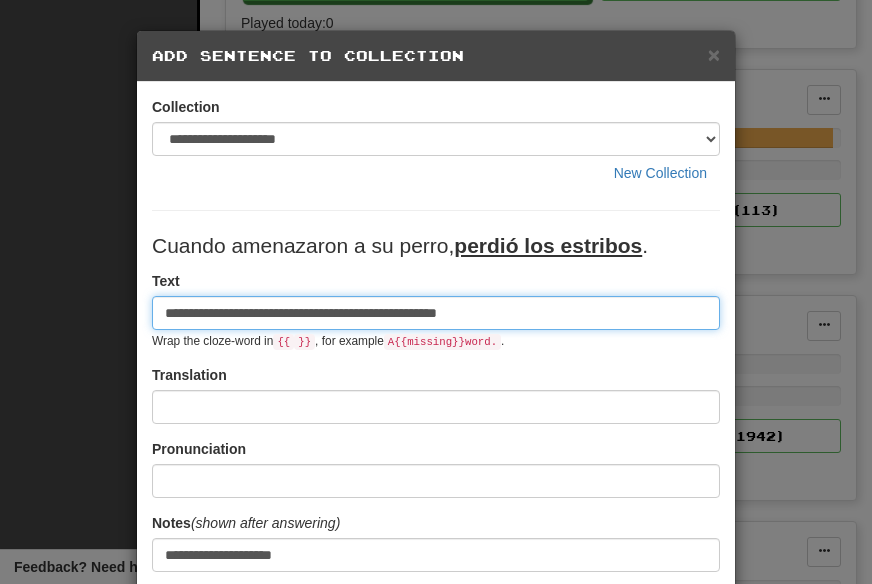 type on "**********" 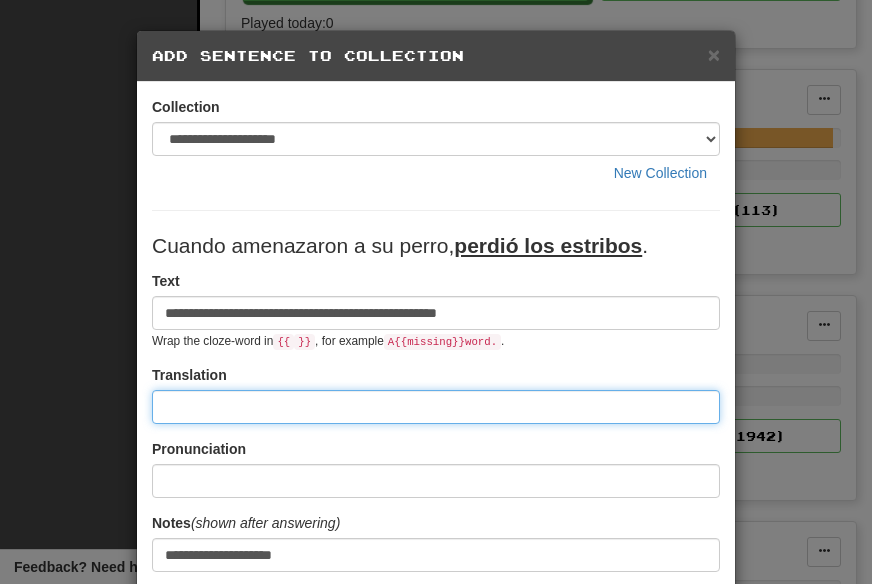 click at bounding box center (436, 407) 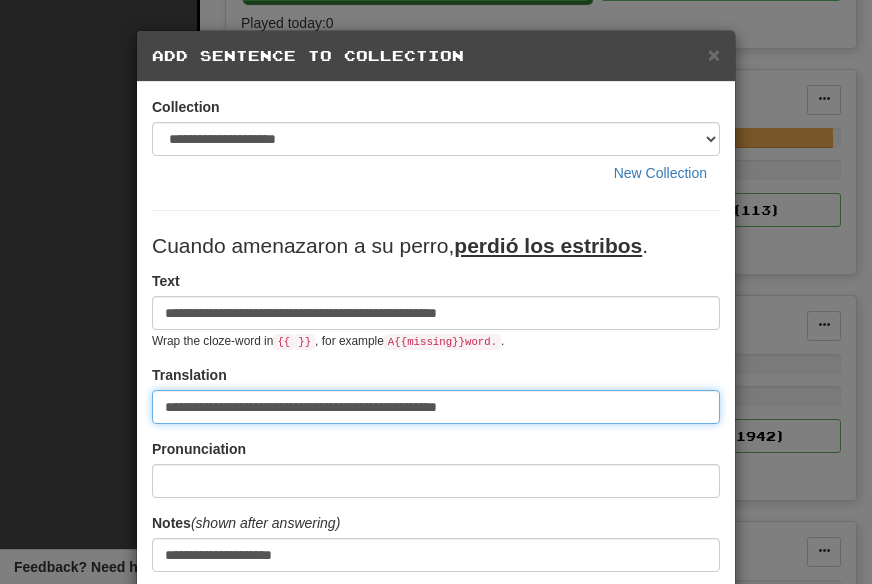 click on "**********" at bounding box center (436, 407) 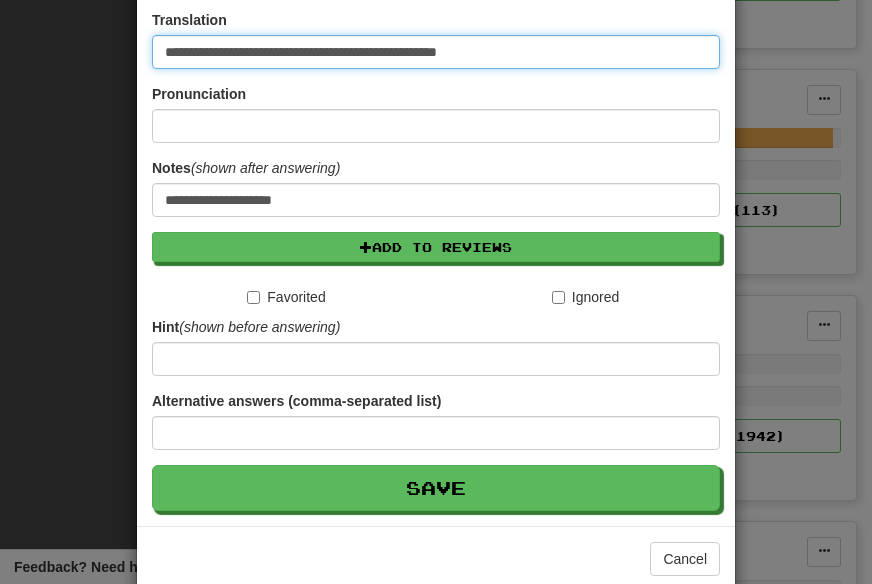 scroll, scrollTop: 370, scrollLeft: 0, axis: vertical 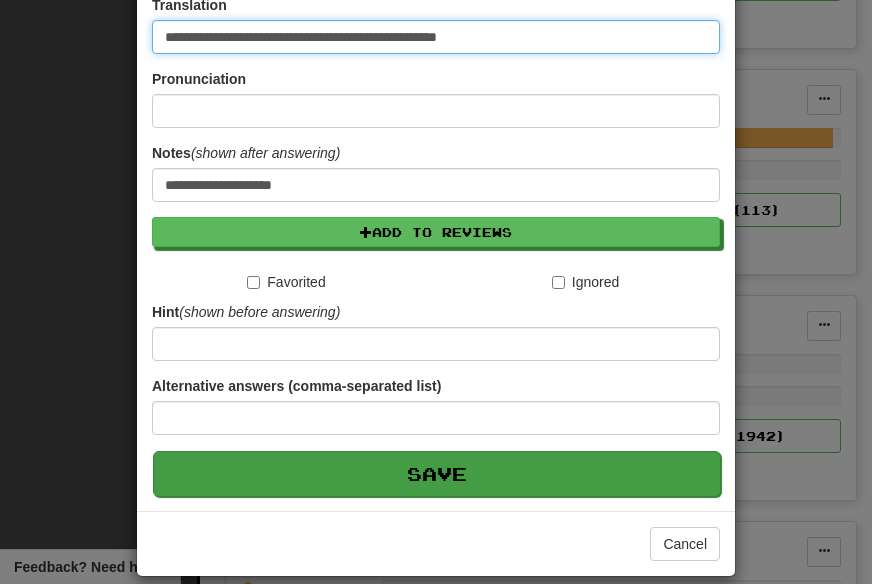 type on "**********" 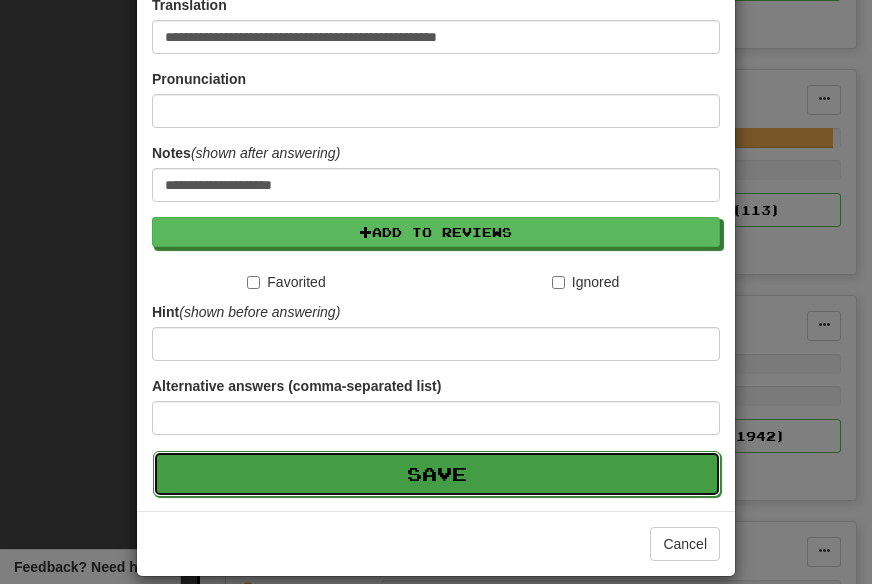 click on "Save" at bounding box center [437, 474] 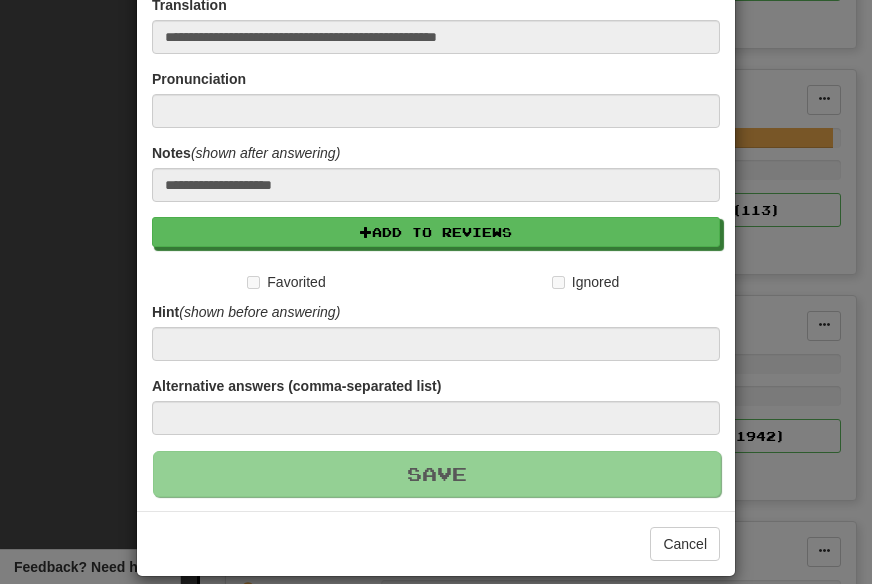 type 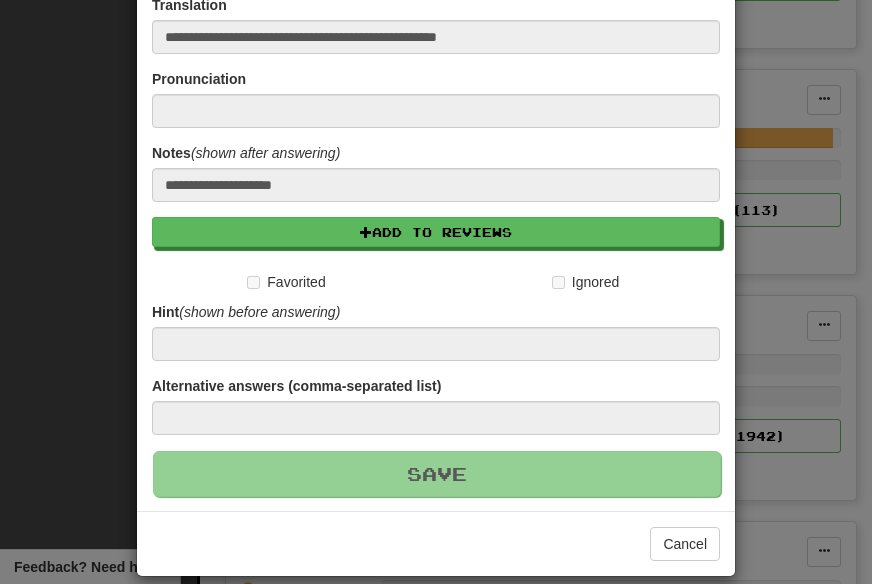 type 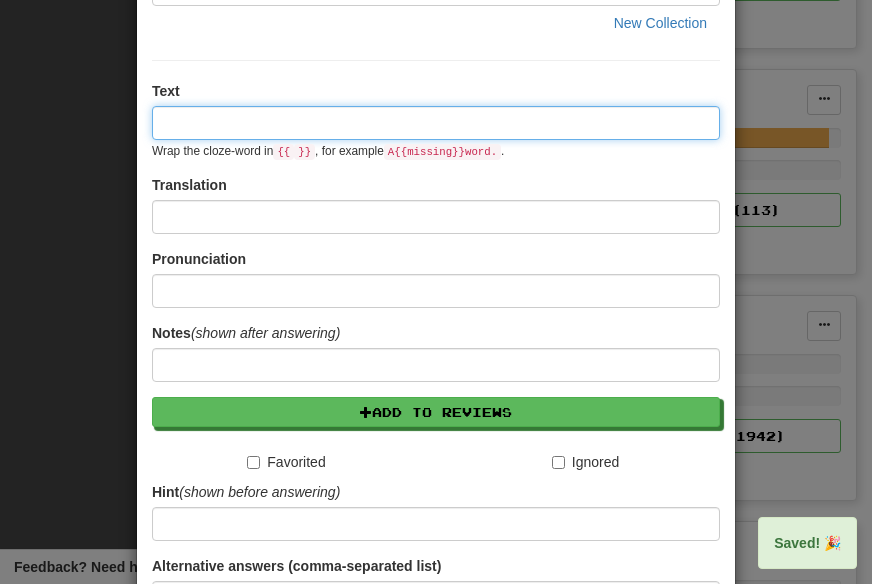 scroll, scrollTop: 0, scrollLeft: 0, axis: both 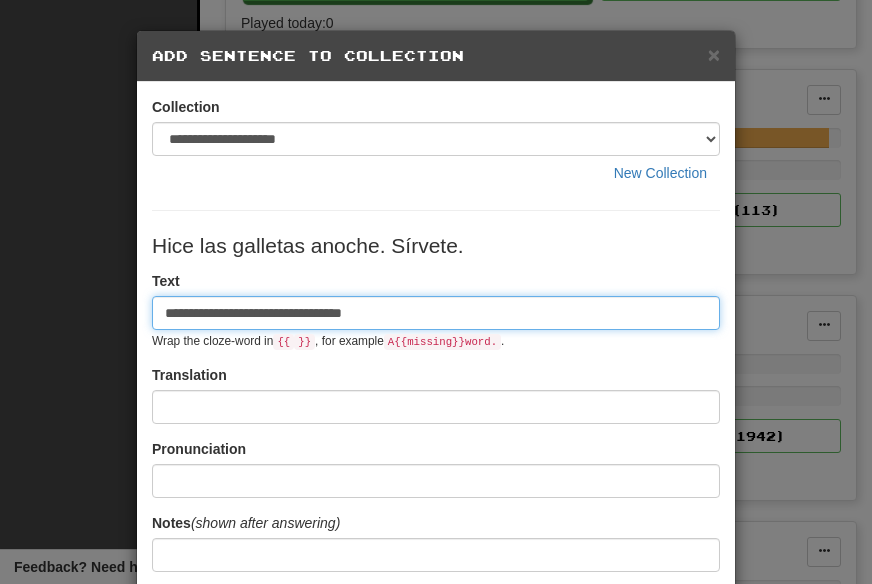 click on "**********" at bounding box center (436, 313) 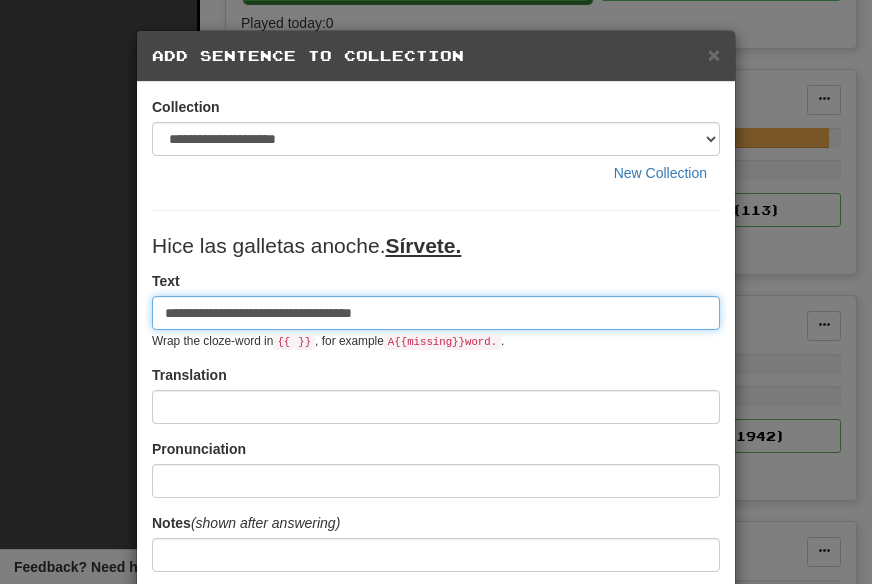 click on "**********" at bounding box center (436, 313) 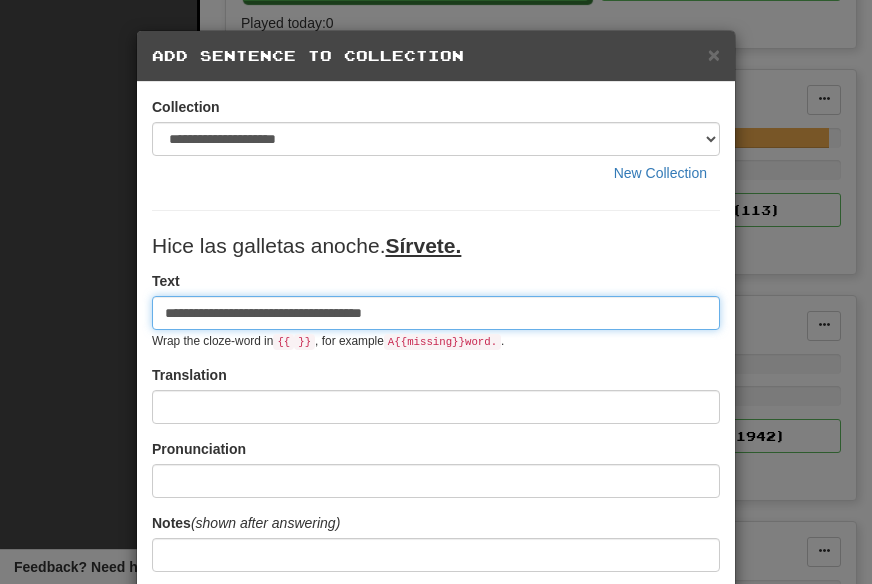 click on "**********" at bounding box center [436, 313] 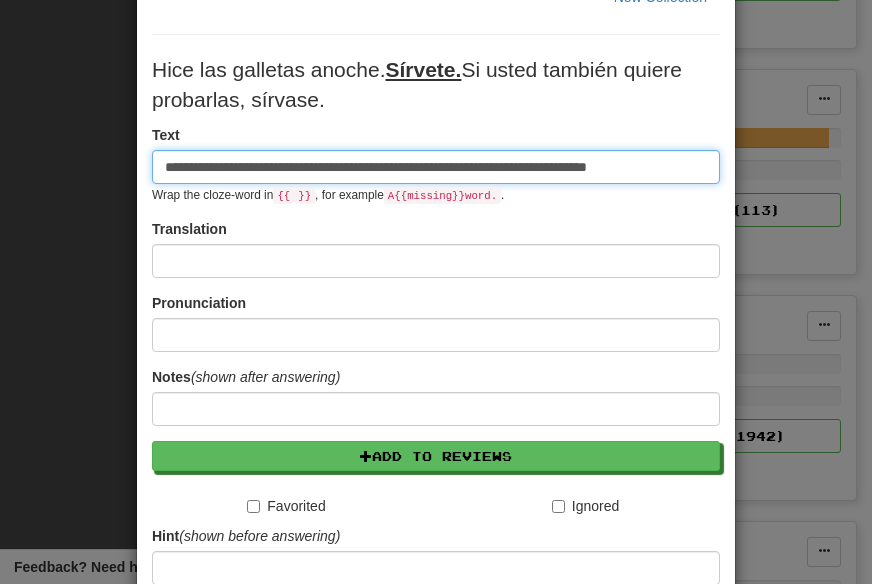 scroll, scrollTop: 179, scrollLeft: 0, axis: vertical 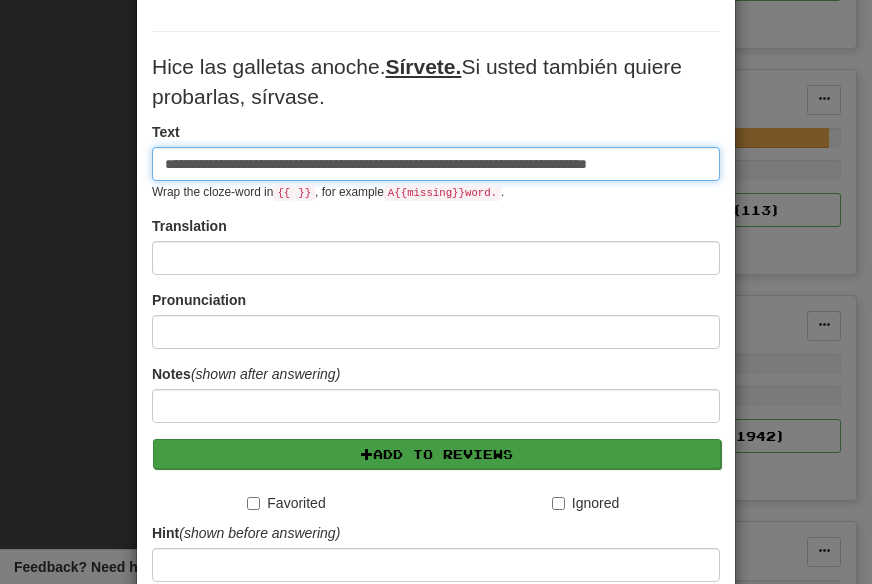 type on "**********" 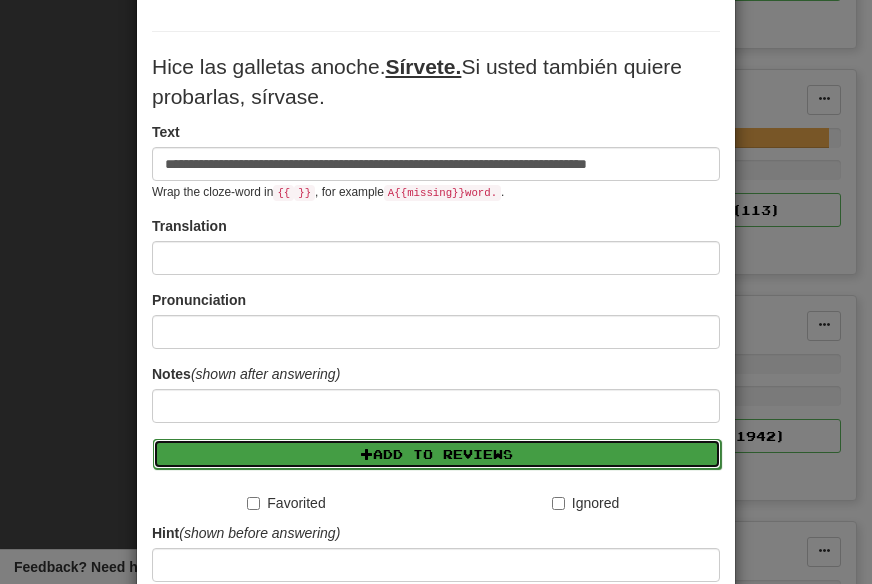 click on "Add to Reviews" at bounding box center (437, 454) 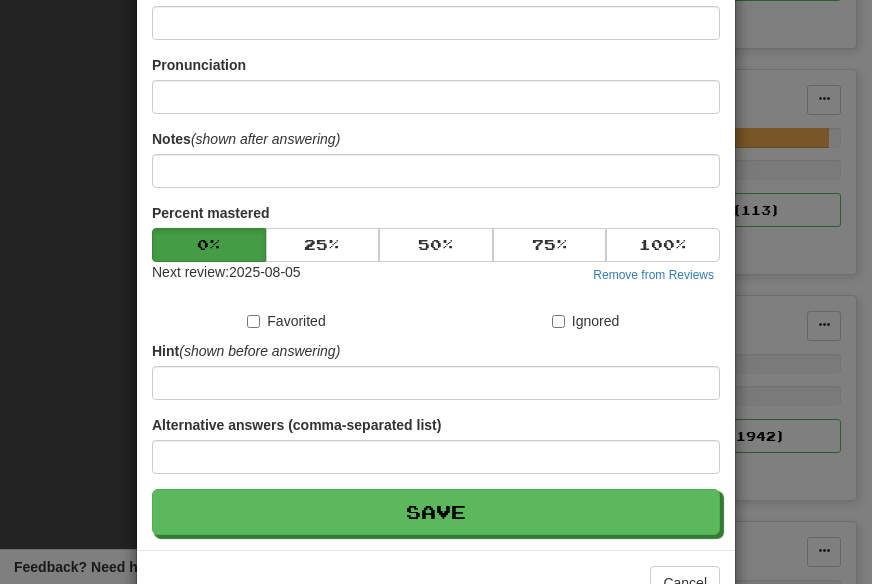 scroll, scrollTop: 476, scrollLeft: 0, axis: vertical 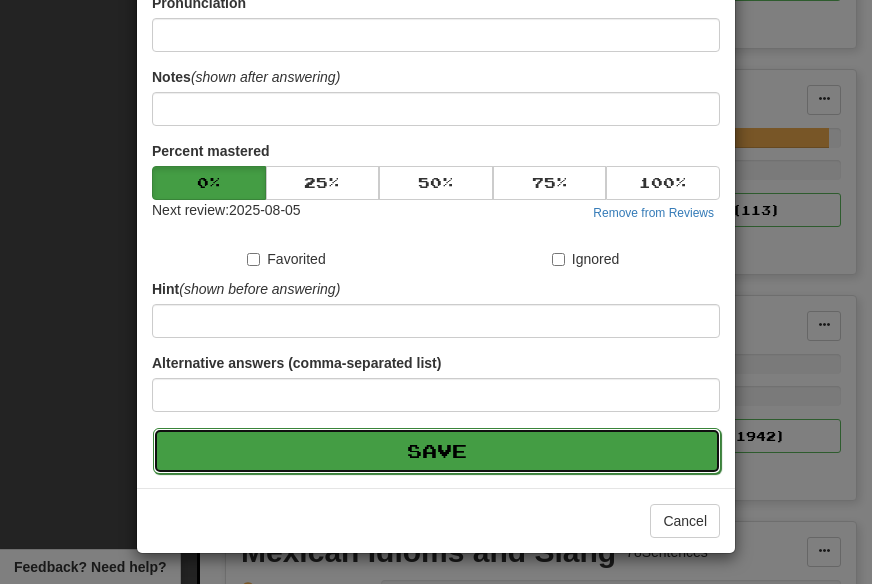 click on "Save" at bounding box center [437, 451] 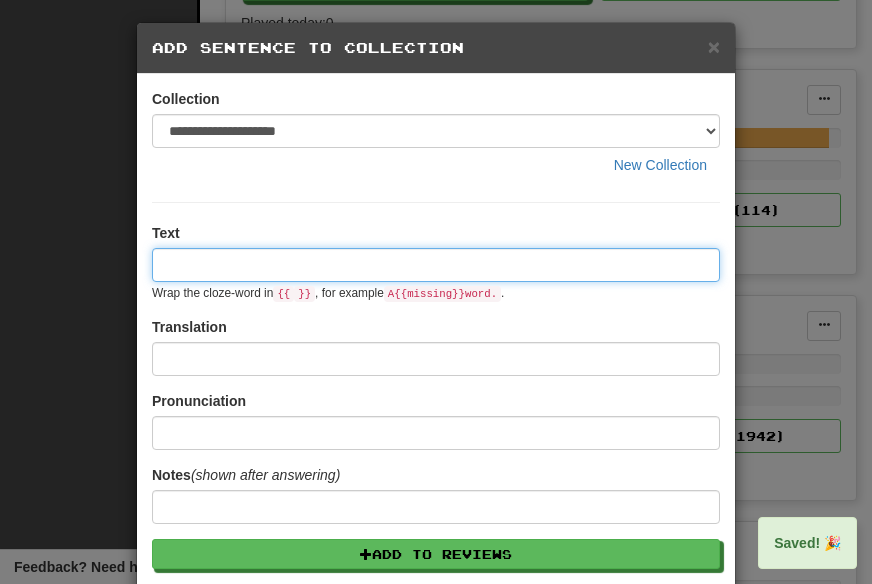 scroll, scrollTop: 0, scrollLeft: 0, axis: both 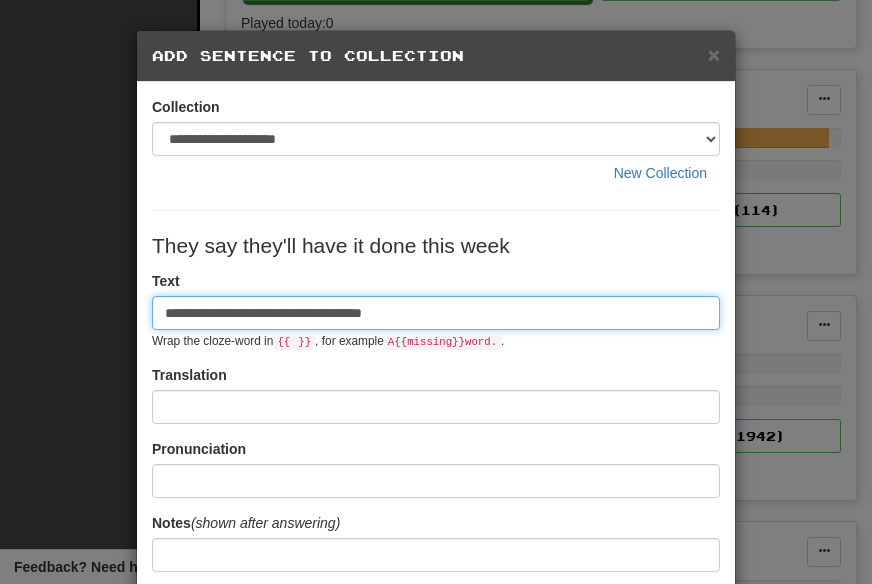 drag, startPoint x: 421, startPoint y: 315, endPoint x: 118, endPoint y: 319, distance: 303.0264 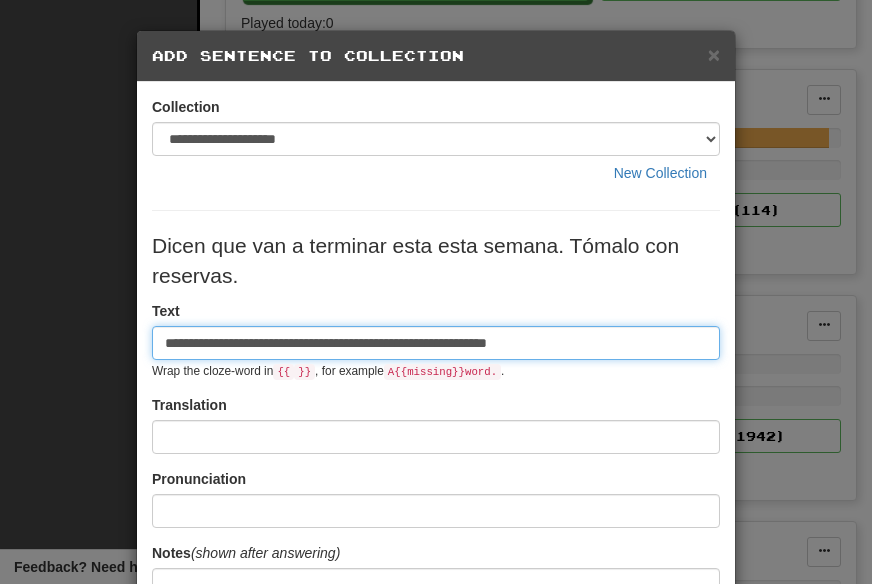 click on "**********" at bounding box center [436, 343] 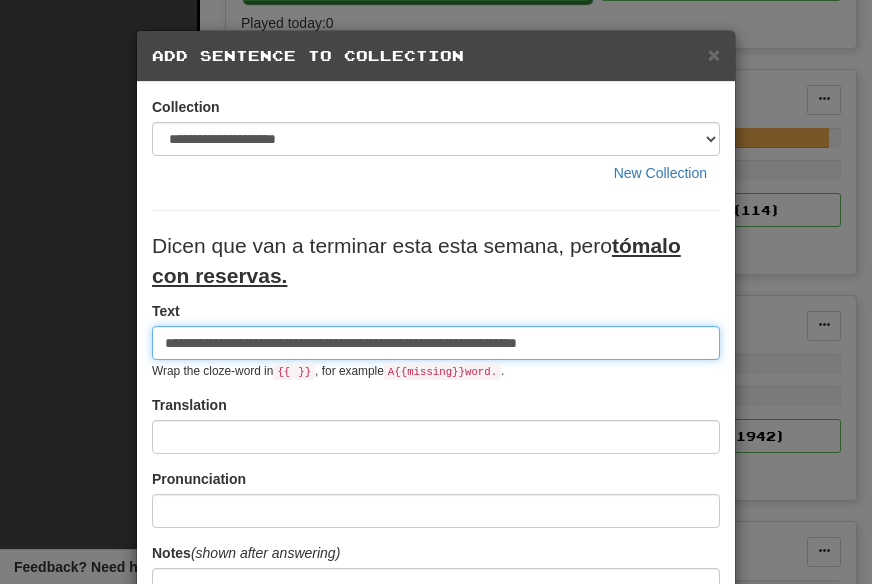click on "**********" at bounding box center [436, 343] 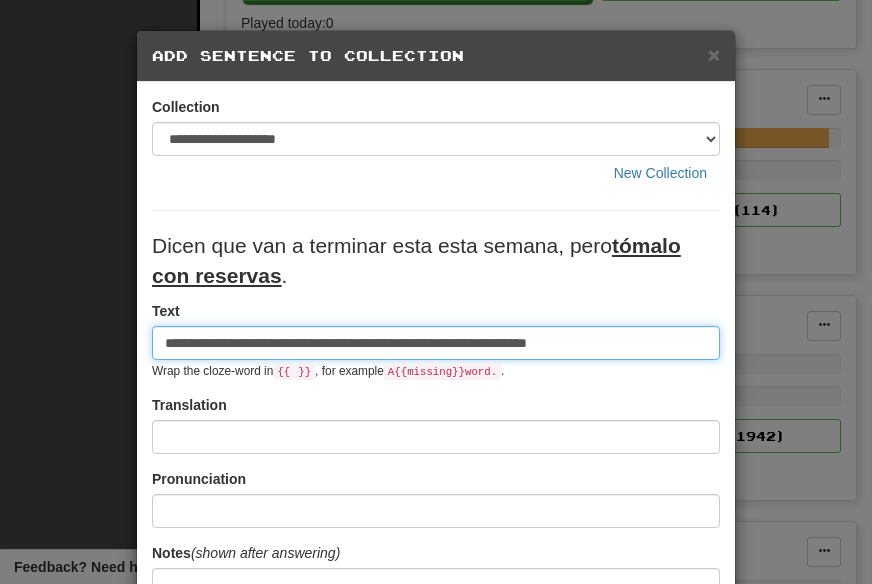 type on "**********" 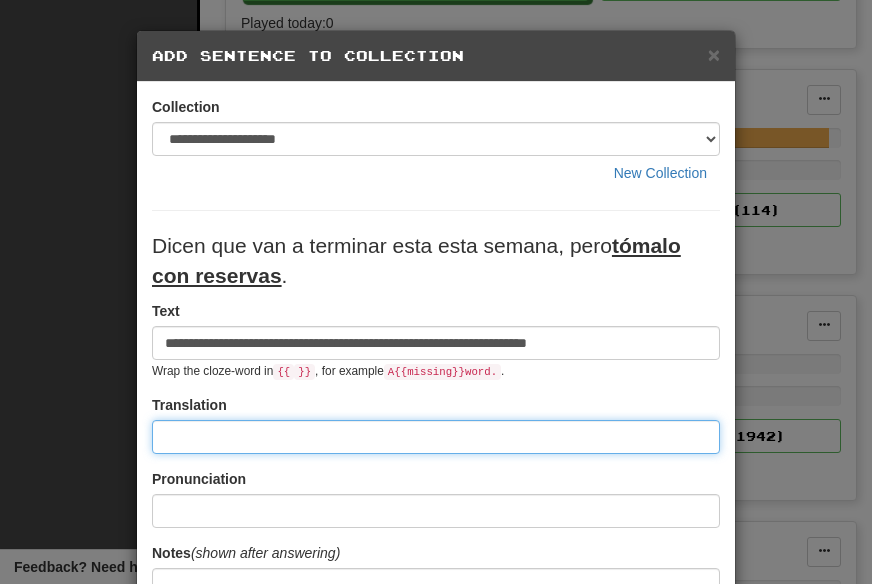 click at bounding box center [436, 437] 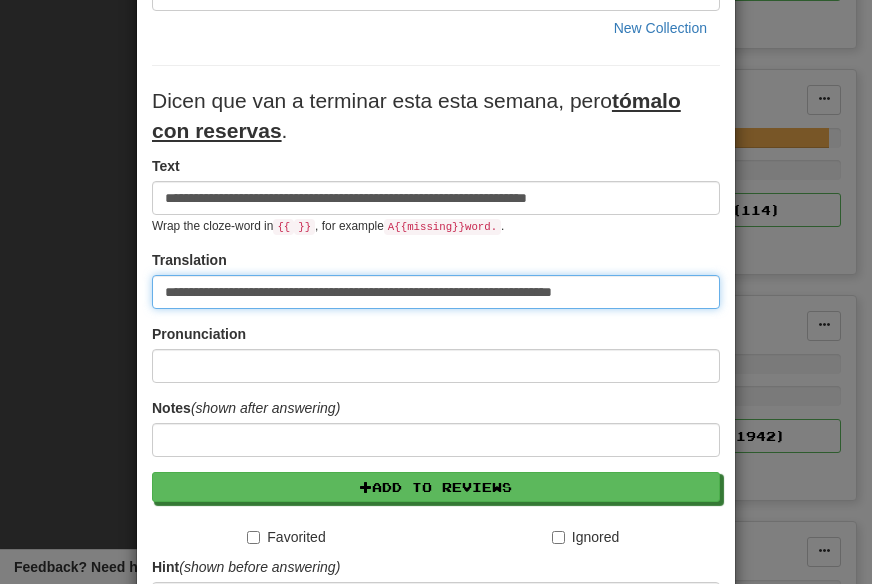 scroll, scrollTop: 190, scrollLeft: 0, axis: vertical 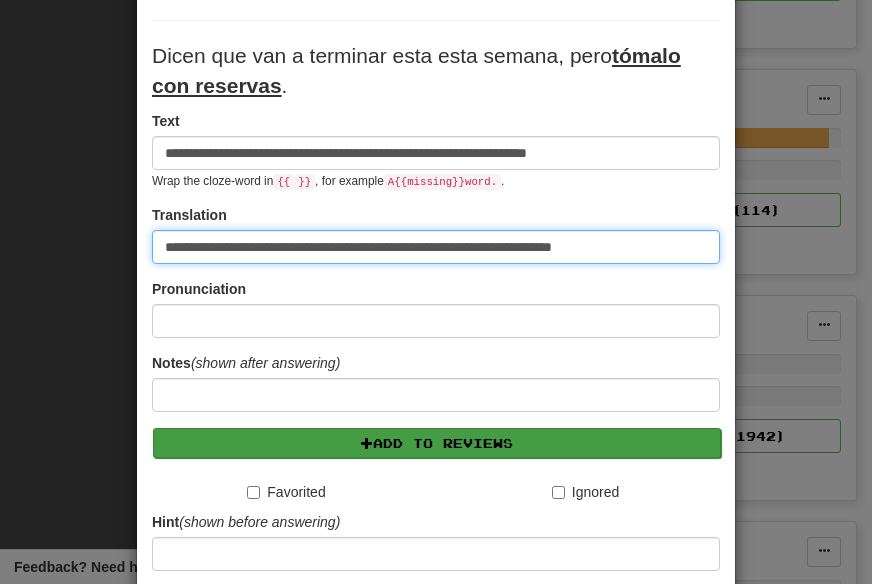 type on "**********" 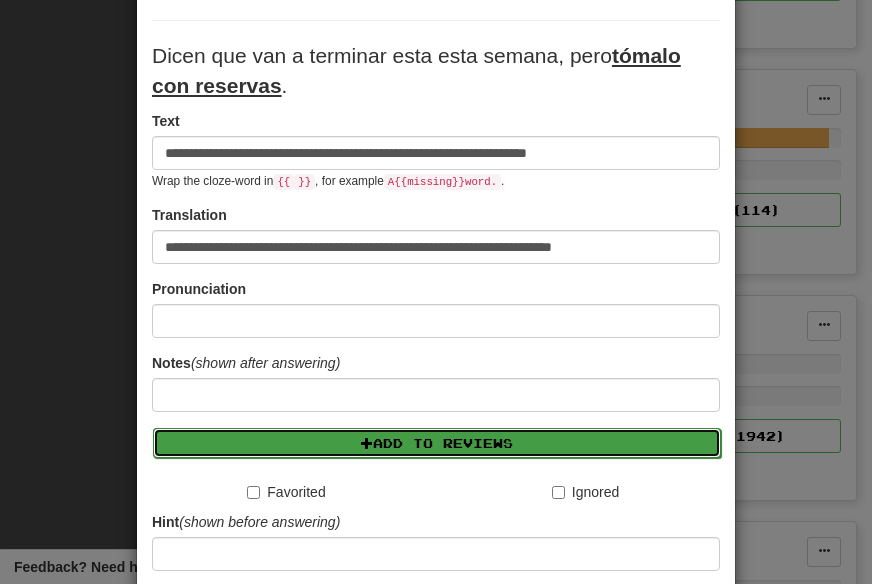 click on "Add to Reviews" at bounding box center (437, 443) 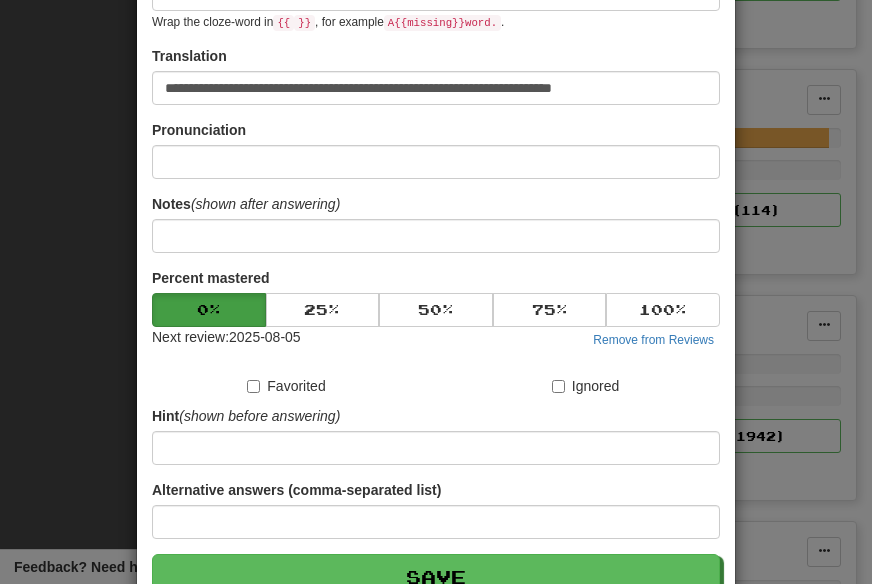 scroll, scrollTop: 477, scrollLeft: 0, axis: vertical 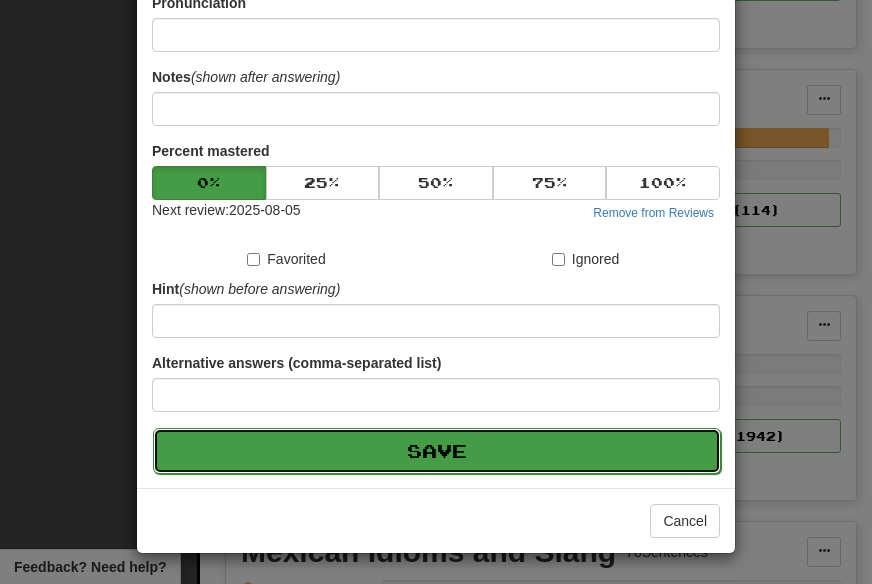 click on "Save" at bounding box center [437, 451] 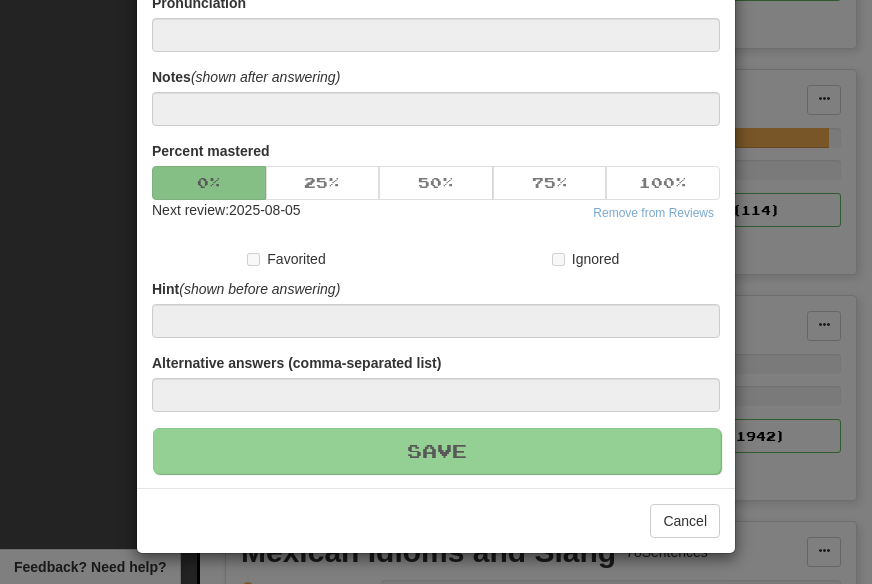 type 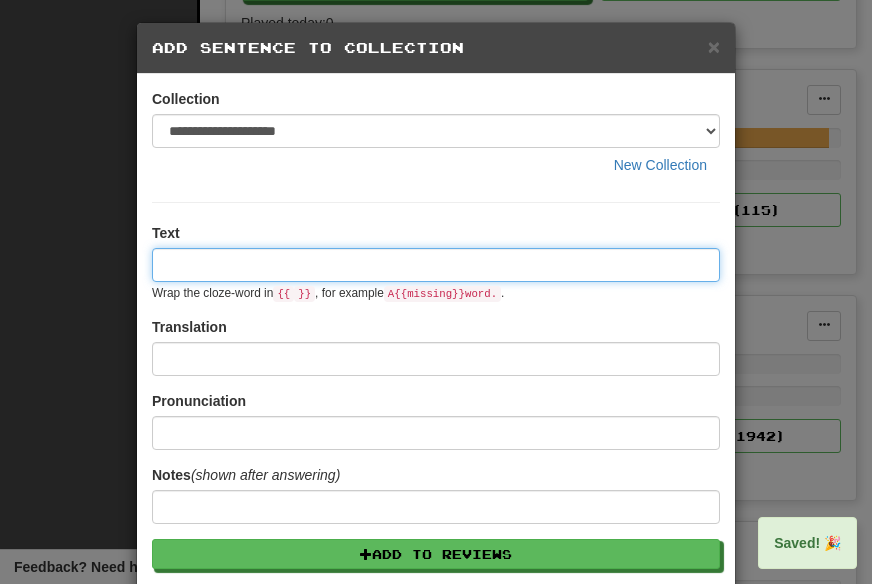 scroll, scrollTop: 0, scrollLeft: 0, axis: both 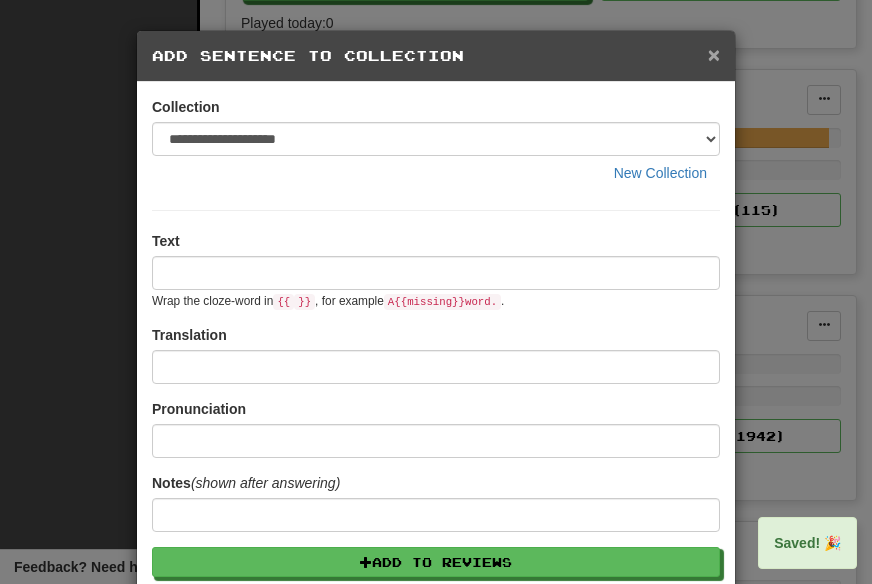 click on "×" at bounding box center [714, 54] 